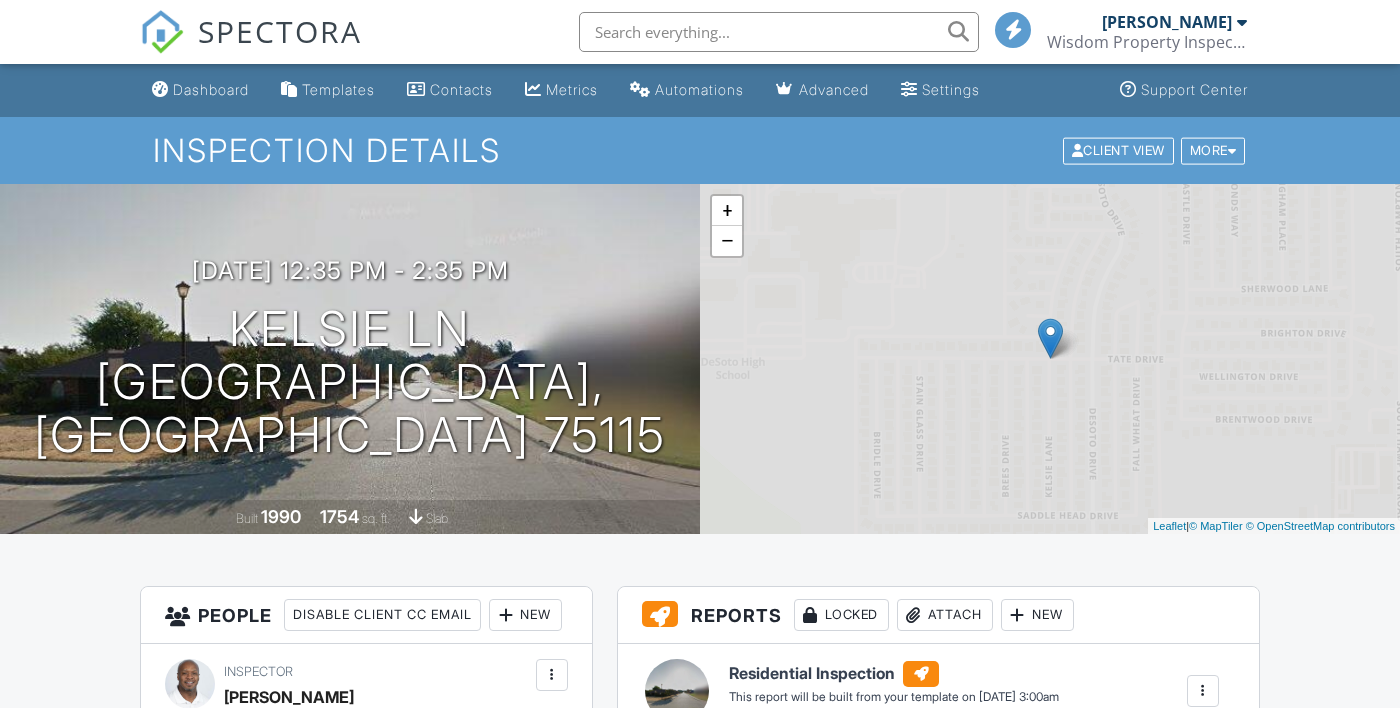 scroll, scrollTop: 0, scrollLeft: 0, axis: both 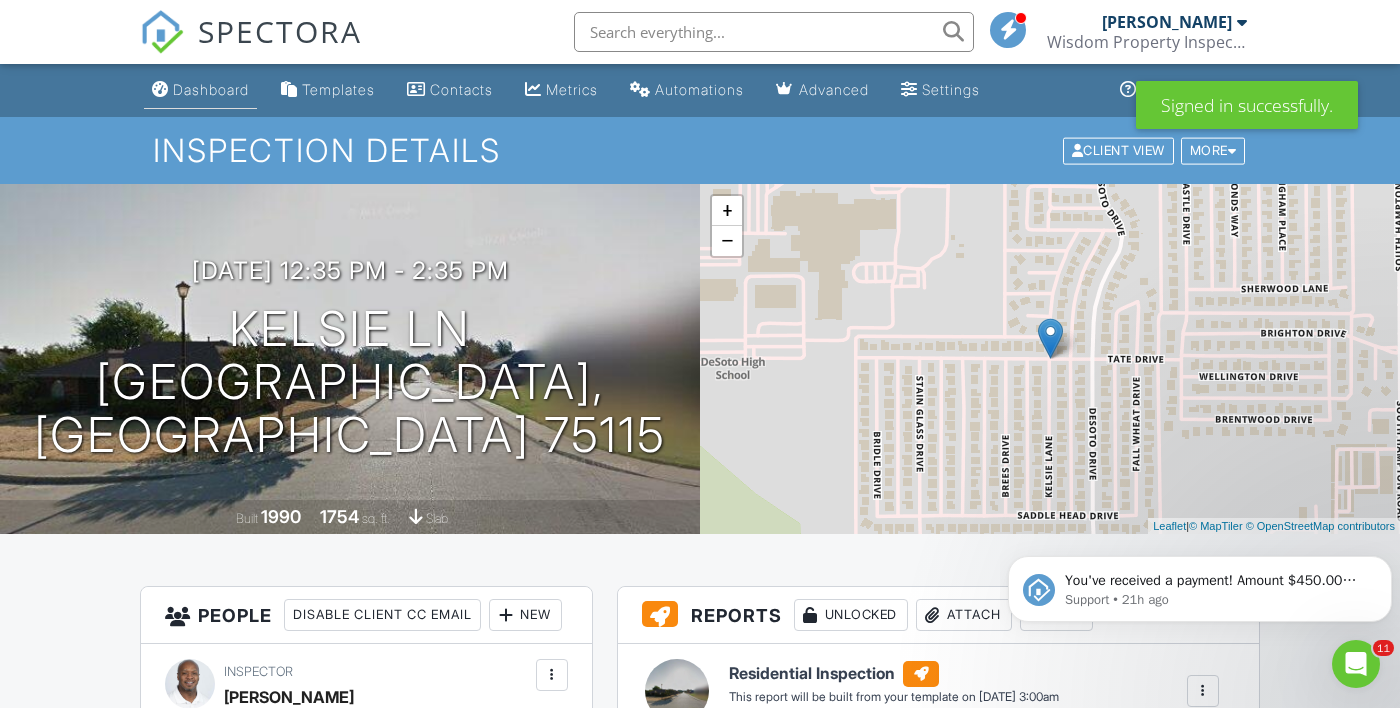 click on "Dashboard" at bounding box center [200, 90] 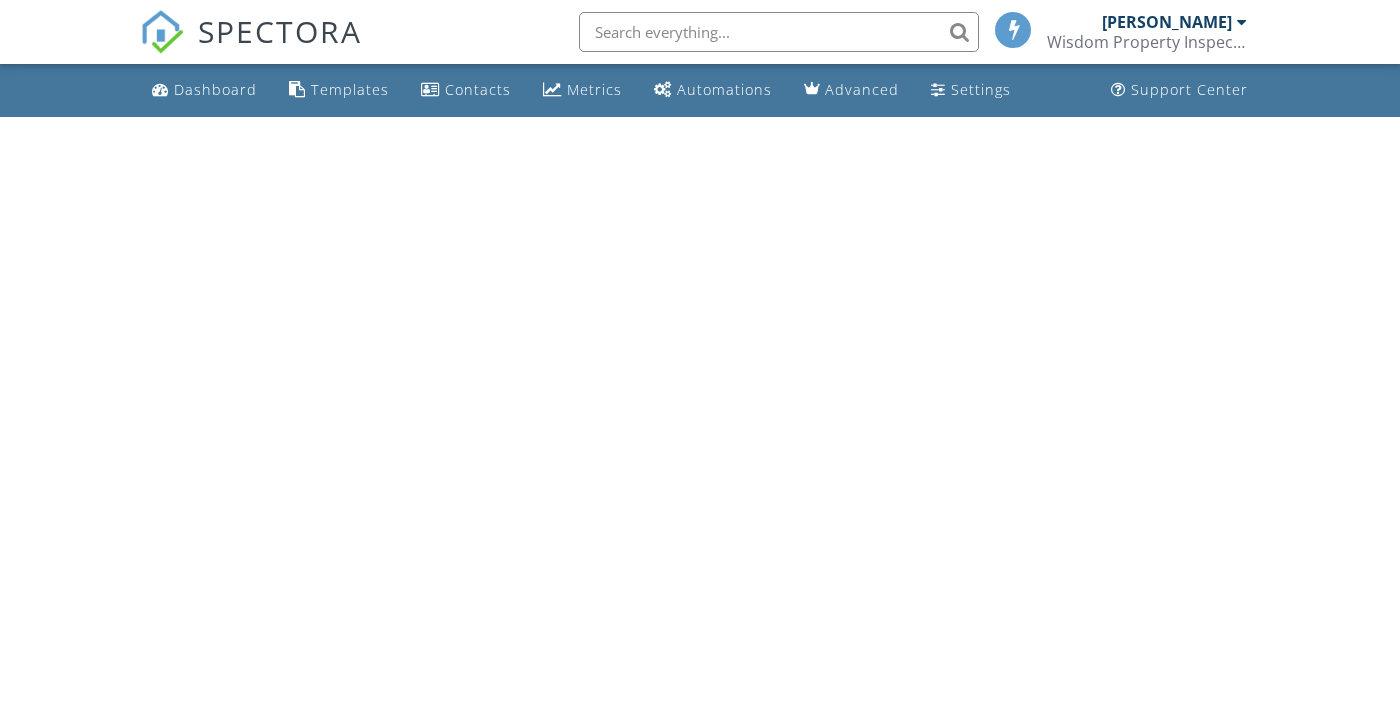 scroll, scrollTop: 0, scrollLeft: 0, axis: both 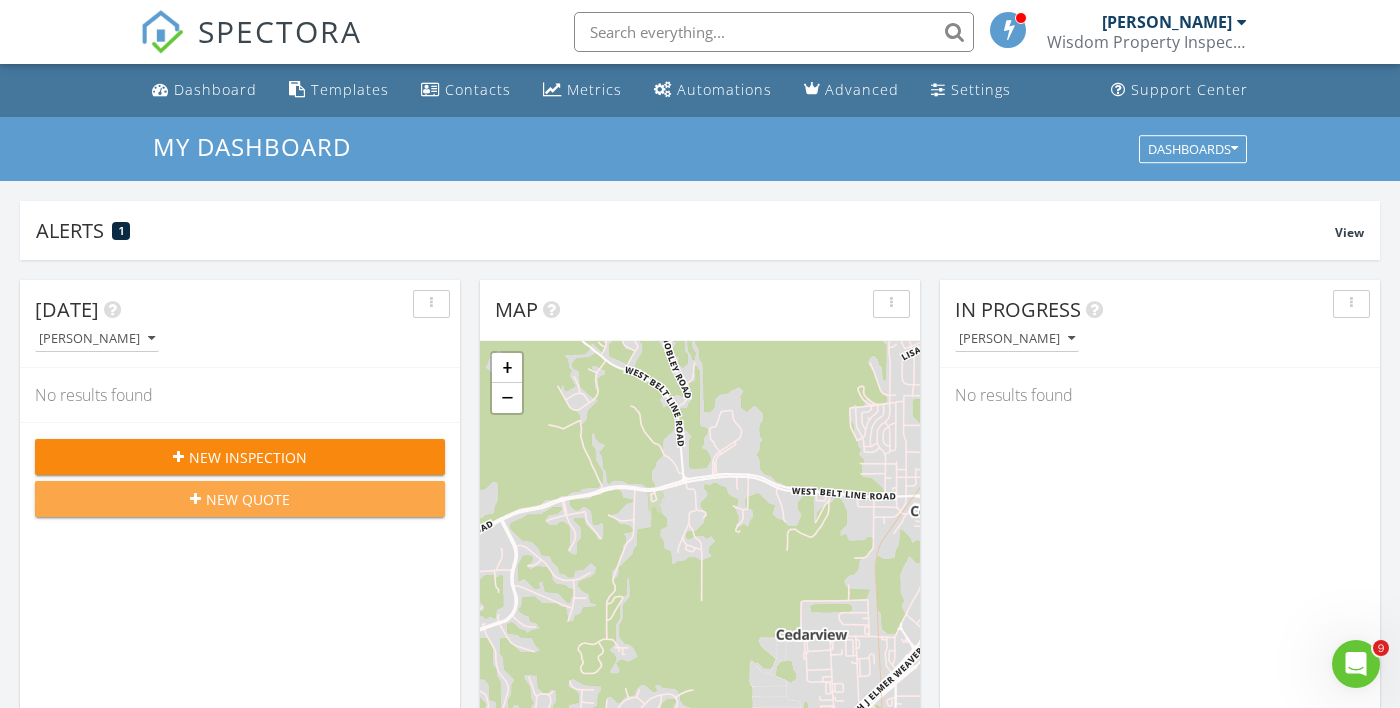 click on "New Quote" at bounding box center [248, 499] 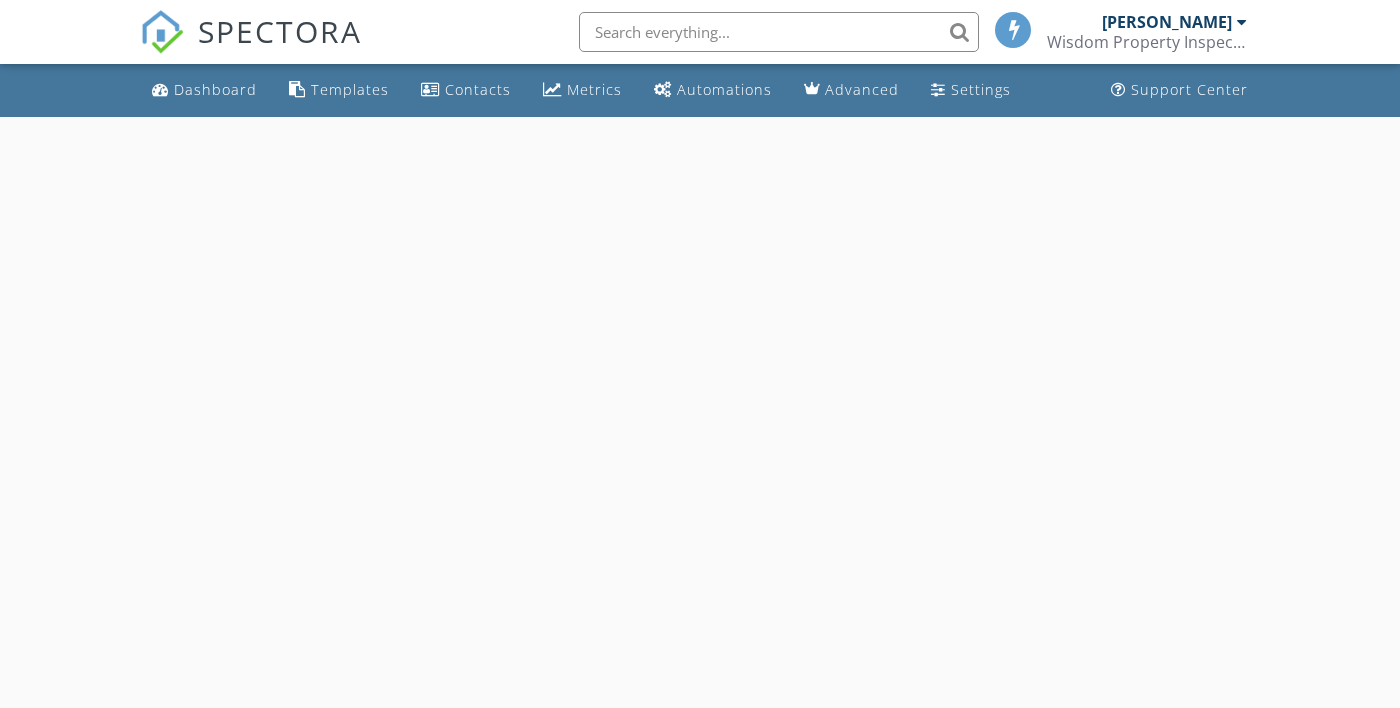 scroll, scrollTop: 0, scrollLeft: 0, axis: both 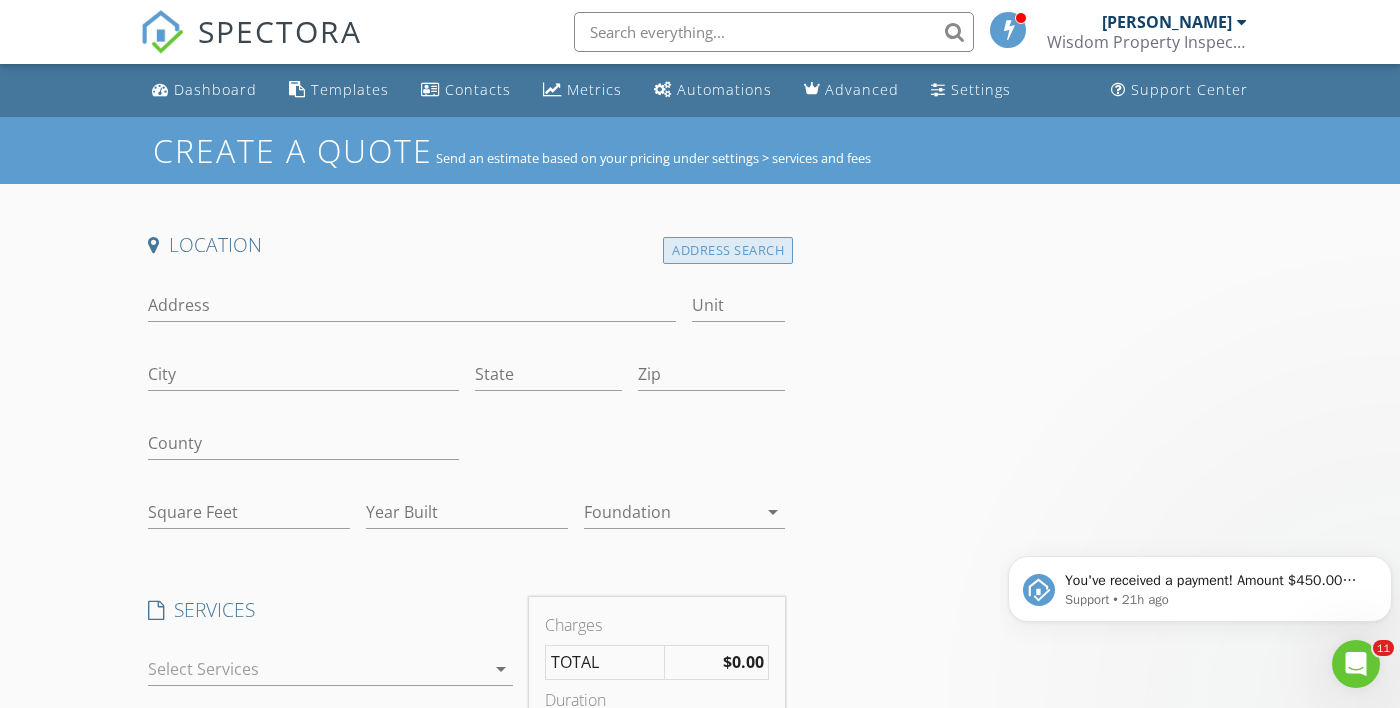 click on "Address Search" at bounding box center [728, 250] 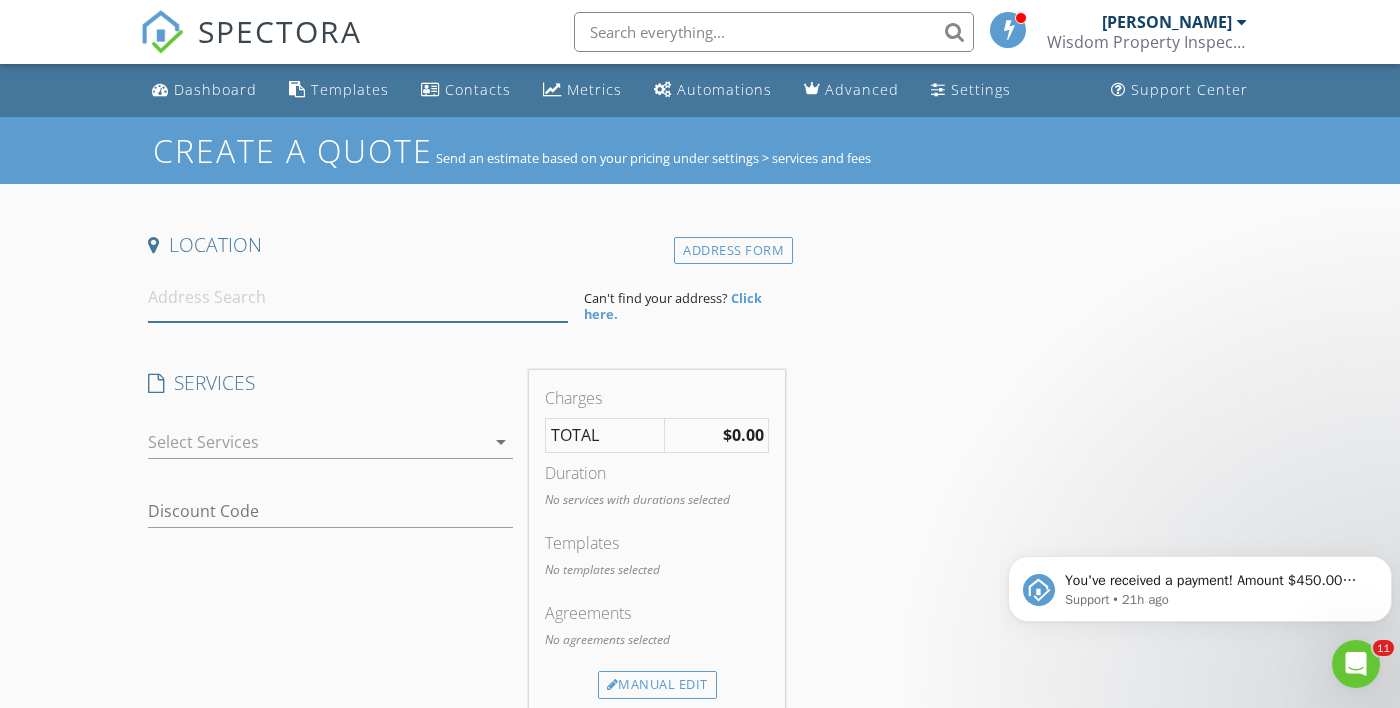 click at bounding box center [358, 297] 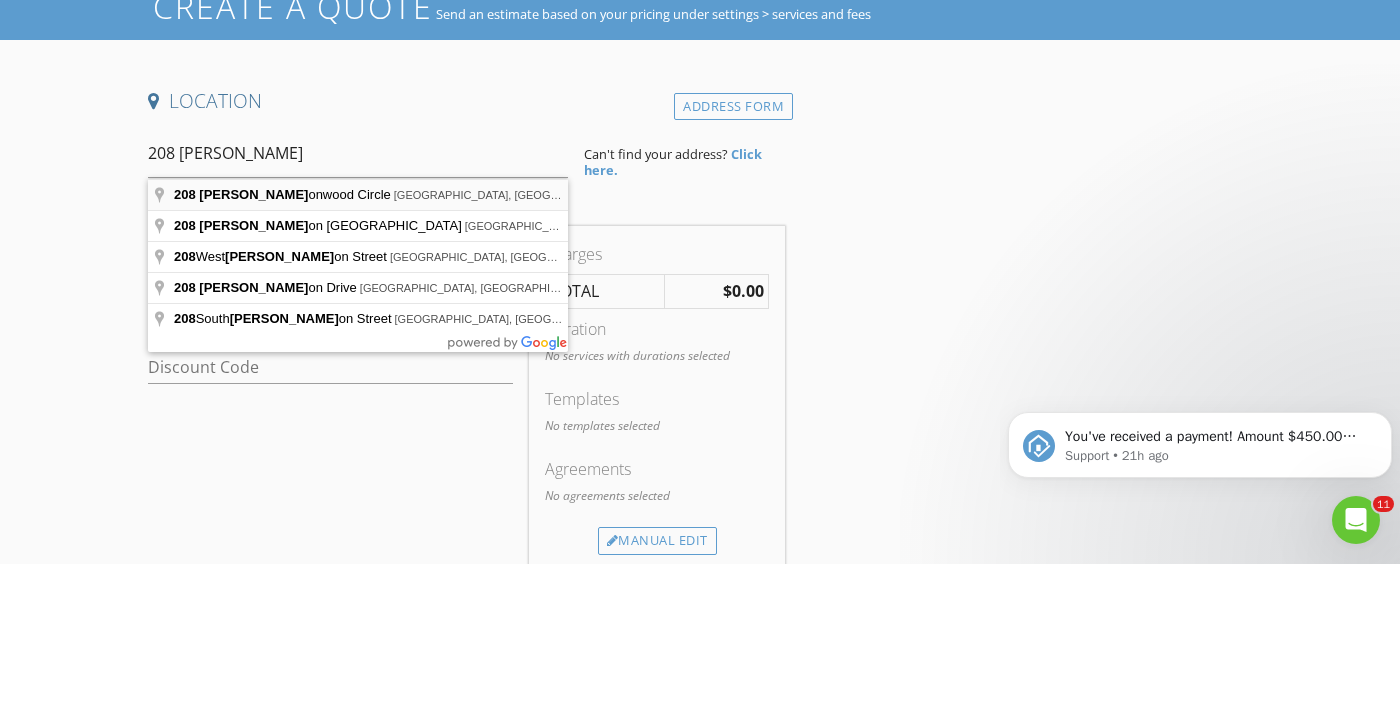 type on "208 Burtonwood Circle, Ovilla, TX, USA" 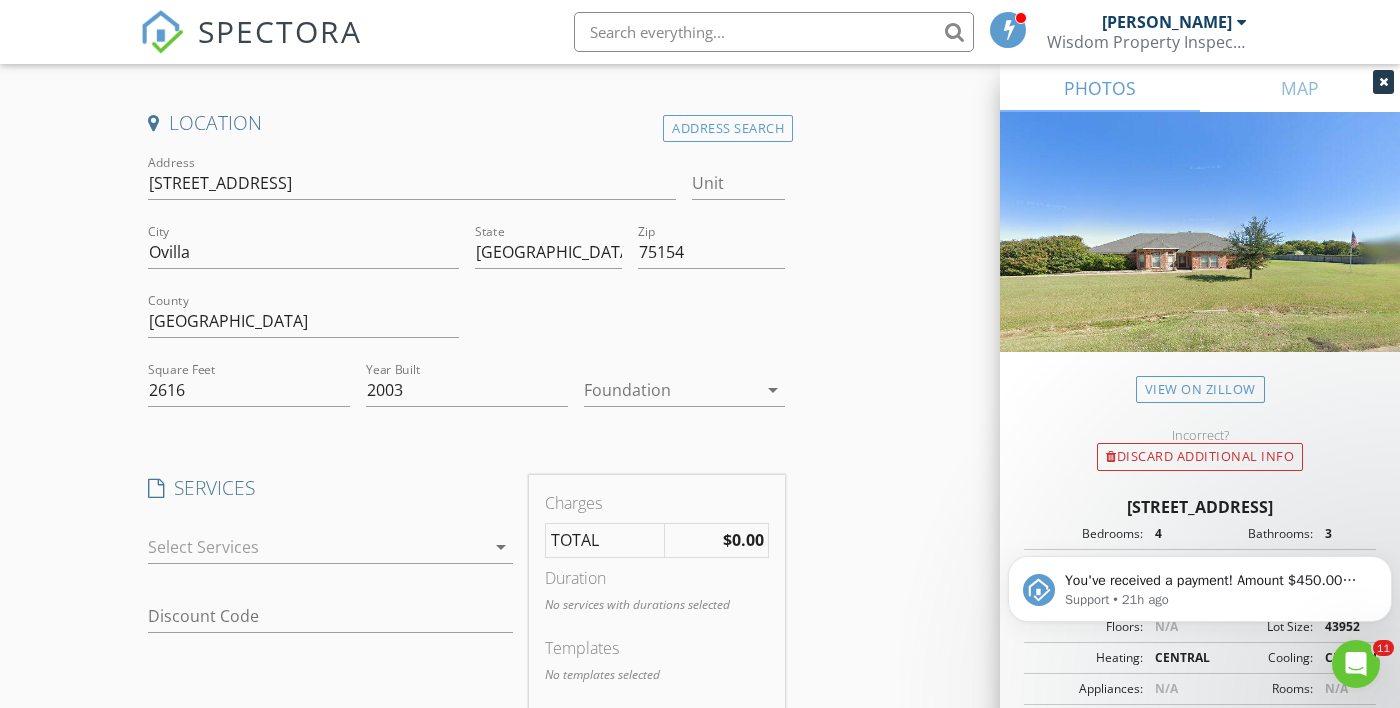 scroll, scrollTop: 123, scrollLeft: 0, axis: vertical 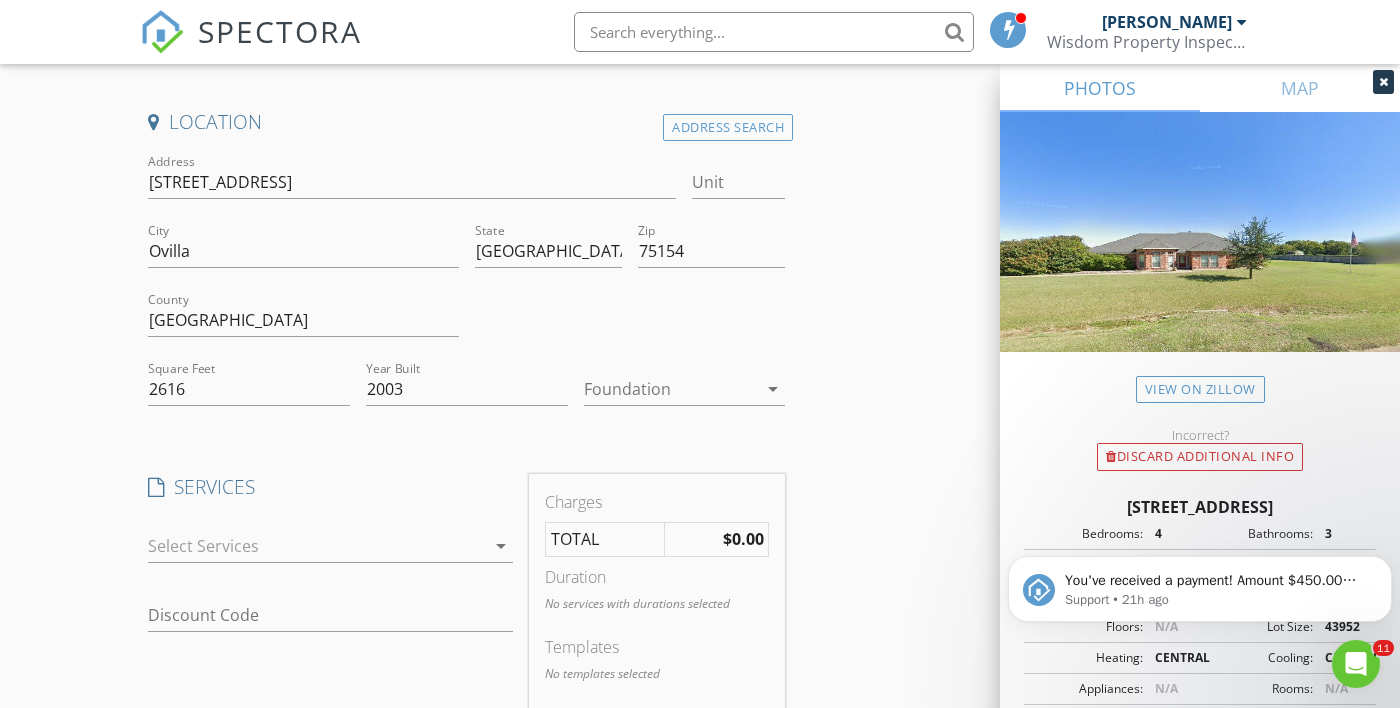 click on "arrow_drop_down" at bounding box center (501, 546) 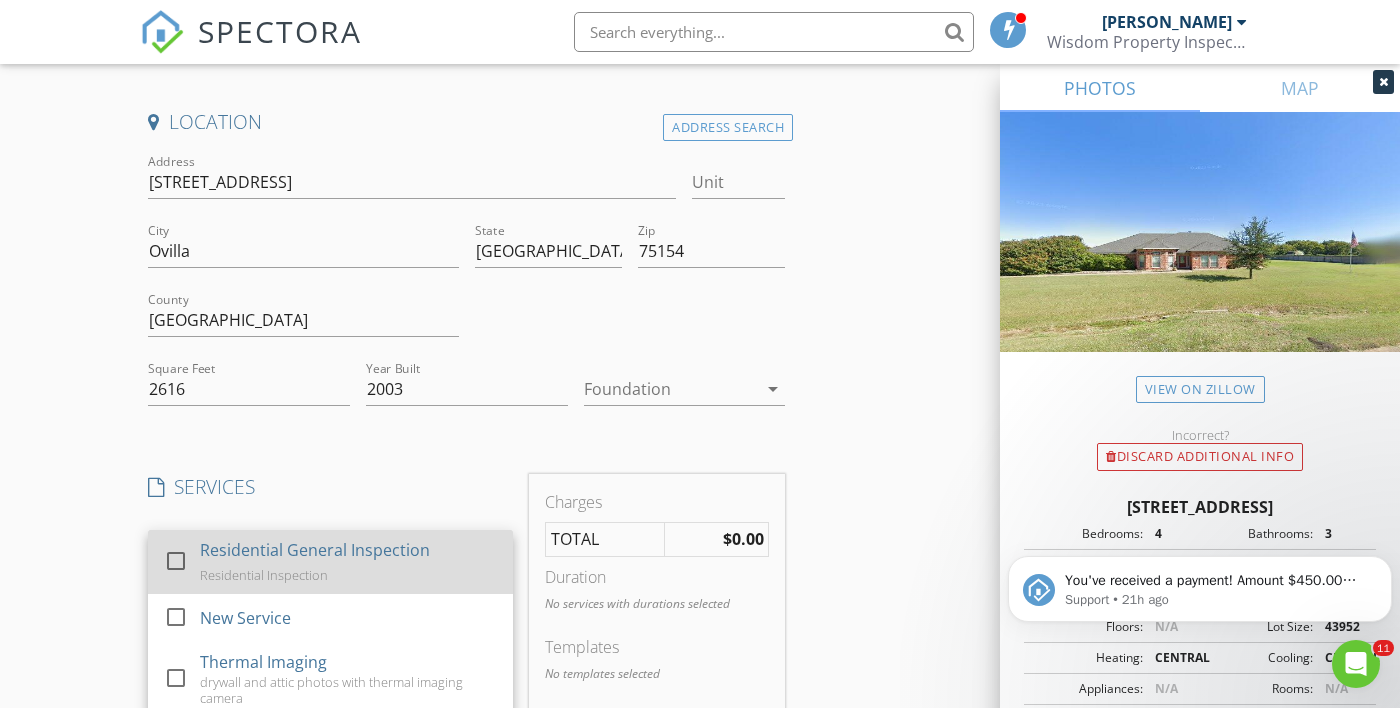 click on "Residential General Inspection" at bounding box center [315, 550] 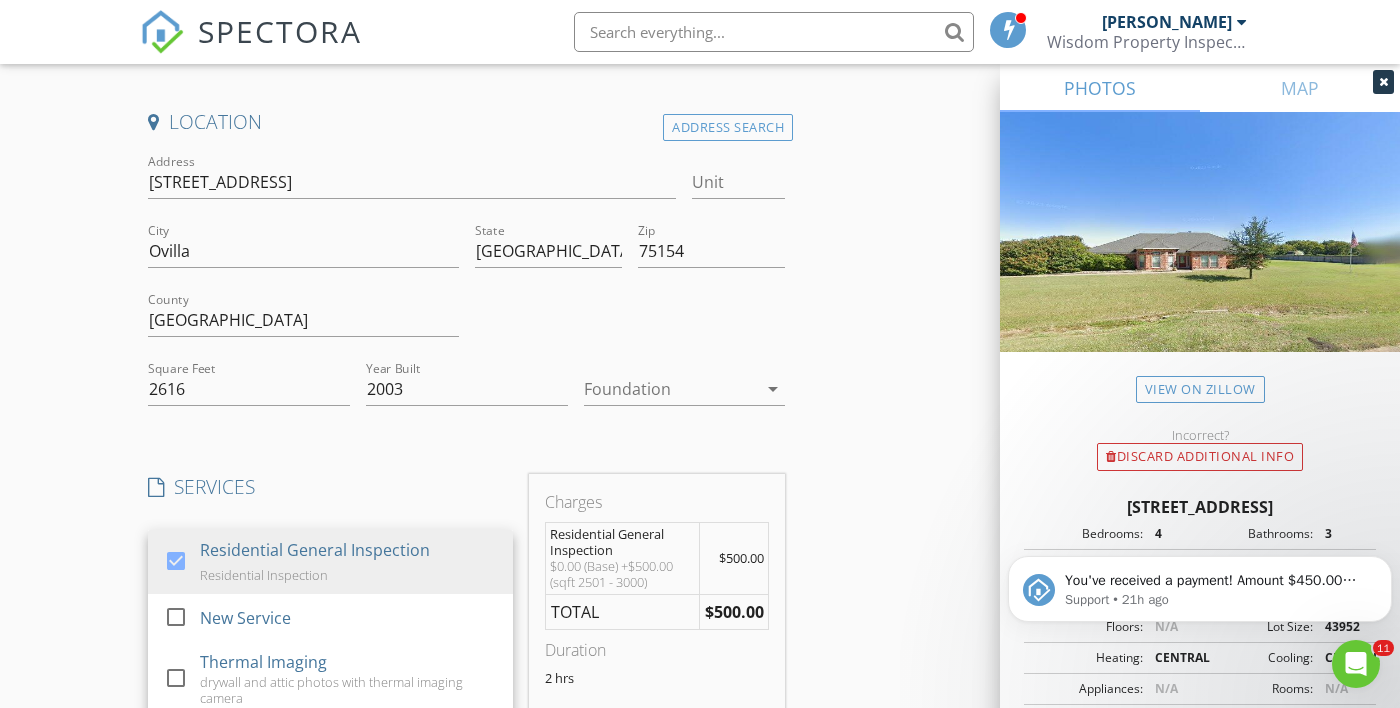 click on "Location
Address Search       Address 208 Burtonwood Cir   Unit   City Ovilla   State TX   Zip 75154   County Dallas     Square Feet 2616   Year Built 2003   Foundation arrow_drop_down
SERVICES
check_box   Residential General Inspection    Residential Inspection check_box_outline_blank   New Service   check_box_outline_blank   Thermal Imaging   drywall and attic photos with thermal imaging camera check_box_outline_blank   New Service   Residential General Inspection  arrow_drop_down   check_box_outline_blank   Termite Inspection   WDI wood destroying insects check_box_outline_blank   Pier and Beam   Crawl space inspection check_box_outline_blank   Sewer scope   Sewer lateral inspection check_box_outline_blank   Pool Inspection   pool and spa equipment Residential General Inspection  Options arrow_drop_down   Discount Code    Charges    Residential General Inspection
$0.00 (Base)
+$500.00 (sqft 2501 - 3000)
$500.00    TOTAL" at bounding box center [700, 737] 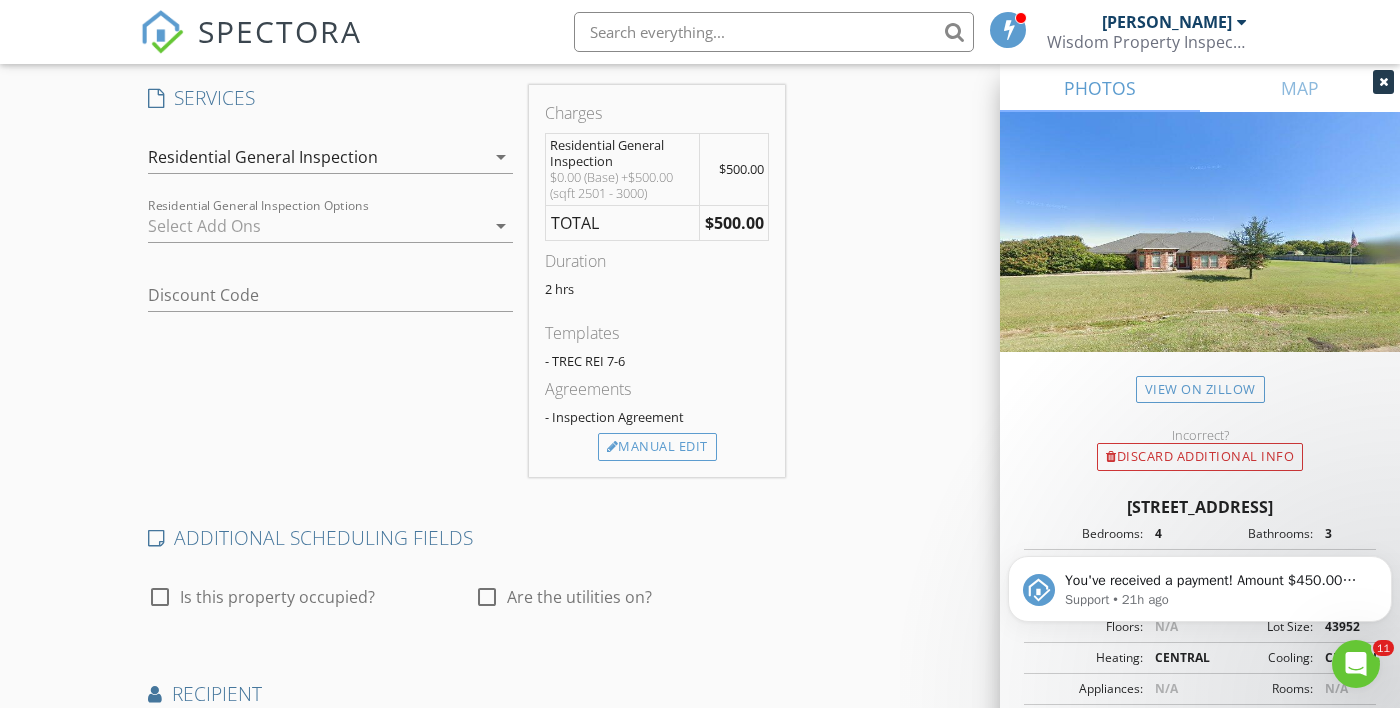scroll, scrollTop: 513, scrollLeft: 0, axis: vertical 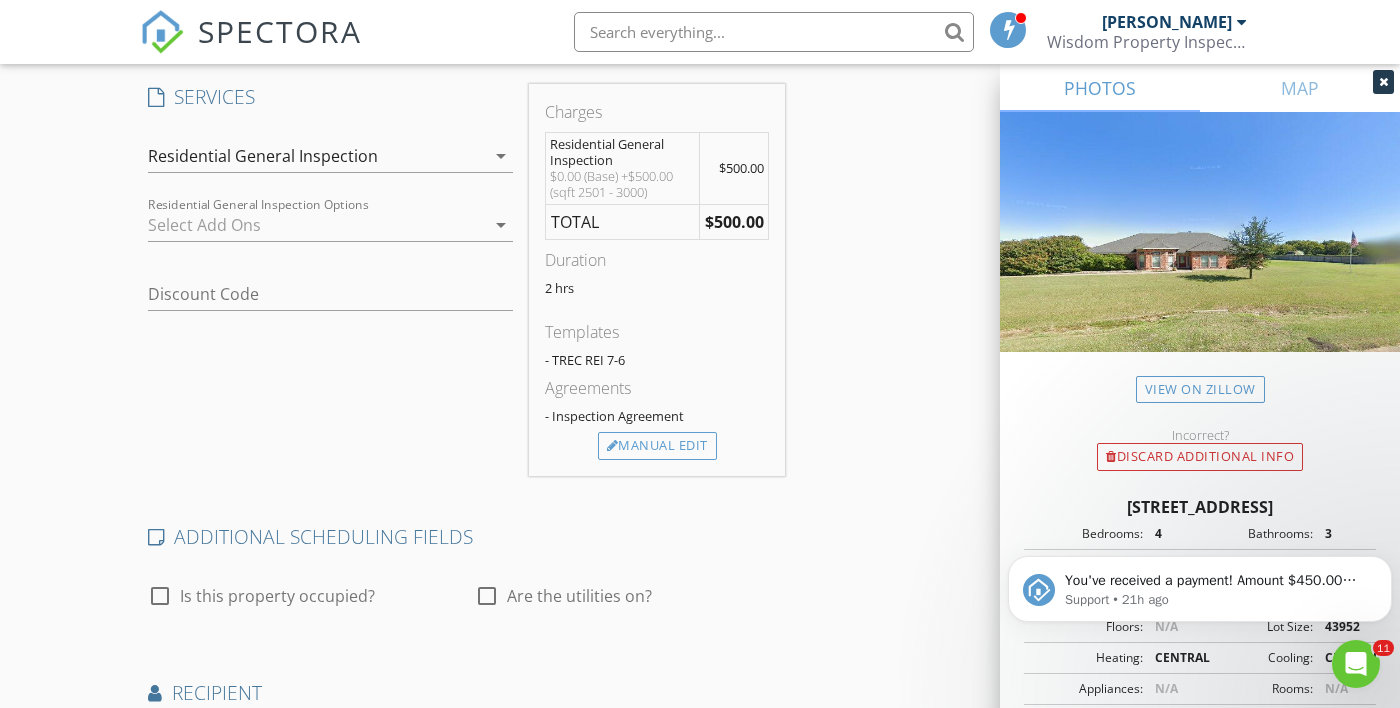 click on "arrow_drop_down" at bounding box center (501, 225) 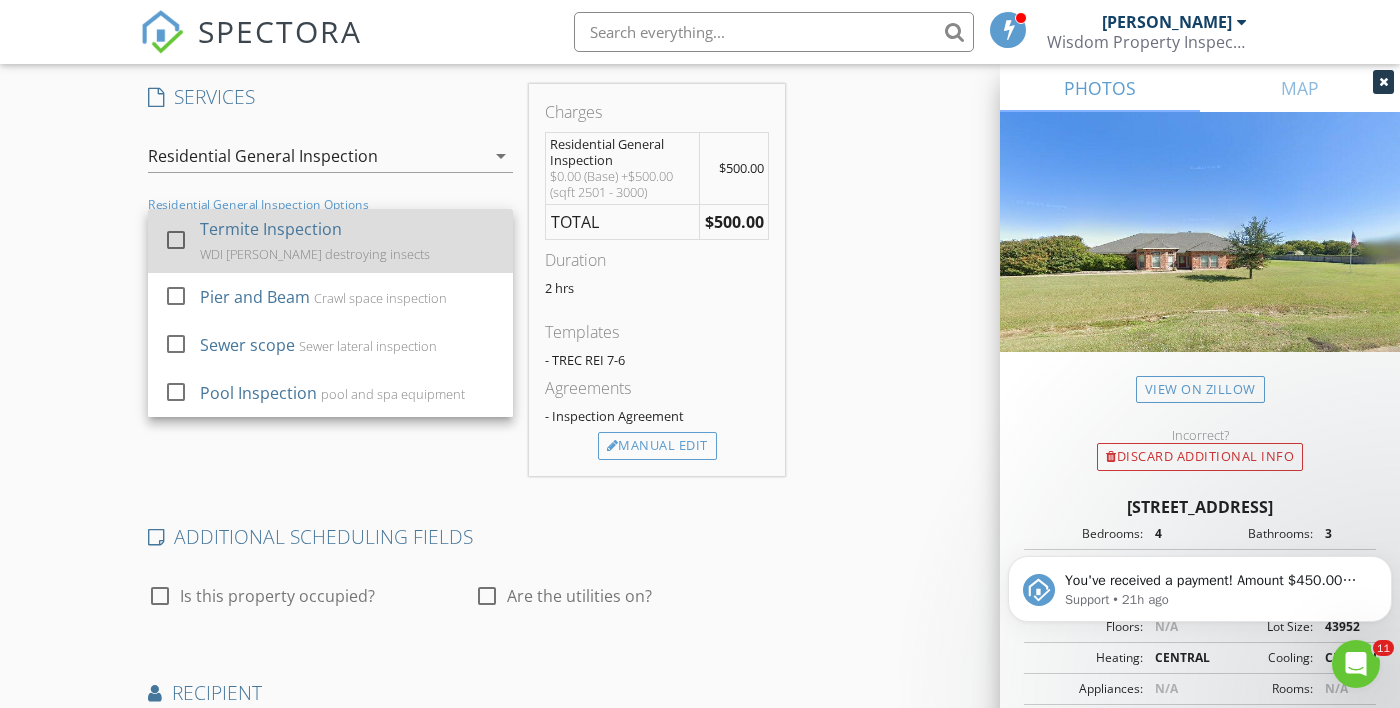 click on "WDI wood destroying insects" at bounding box center [315, 254] 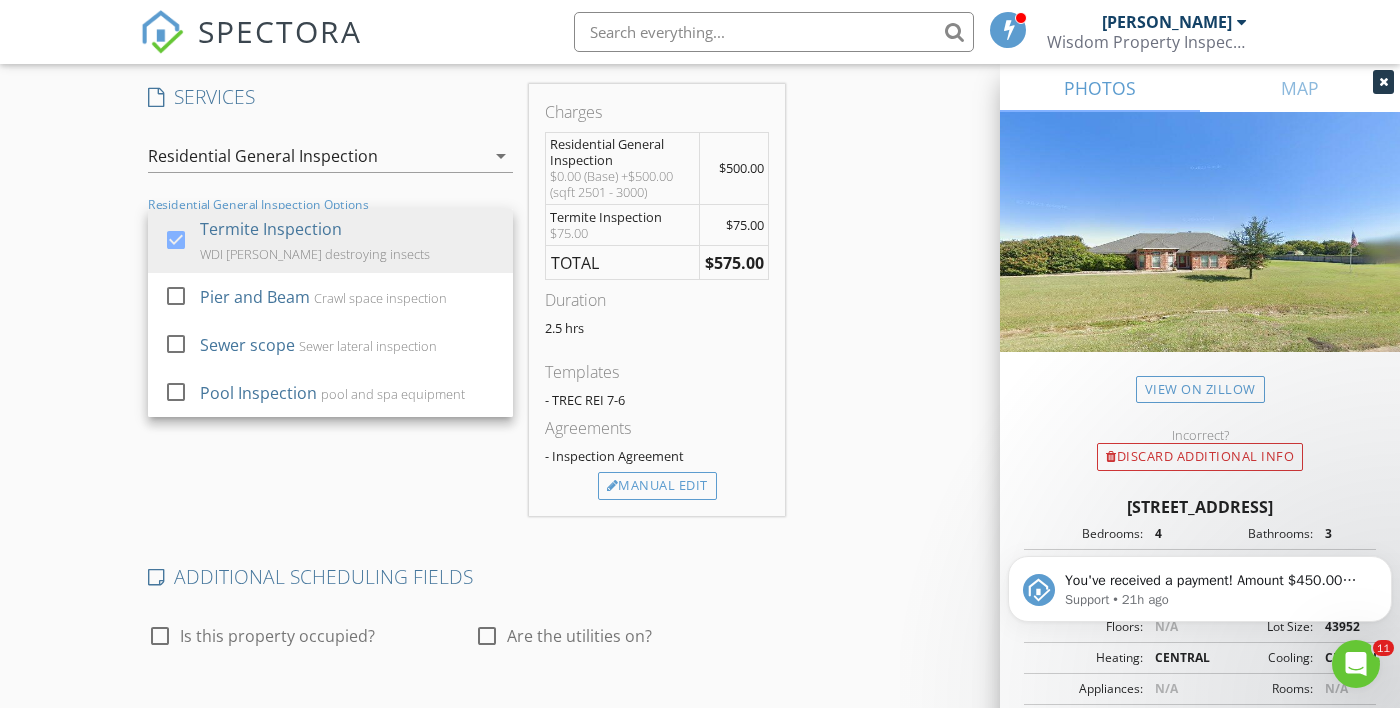click on "SERVICES
check_box   Residential General Inspection    Residential Inspection check_box_outline_blank   New Service   check_box_outline_blank   Thermal Imaging   drywall and attic photos with thermal imaging camera check_box_outline_blank   New Service   Residential General Inspection  arrow_drop_down   check_box   Termite Inspection   WDI wood destroying insects check_box_outline_blank   Pier and Beam   Crawl space inspection check_box_outline_blank   Sewer scope   Sewer lateral inspection check_box_outline_blank   Pool Inspection   pool and spa equipment Residential General Inspection  Options Termite Inspection arrow_drop_down   Discount Code" at bounding box center [330, 300] 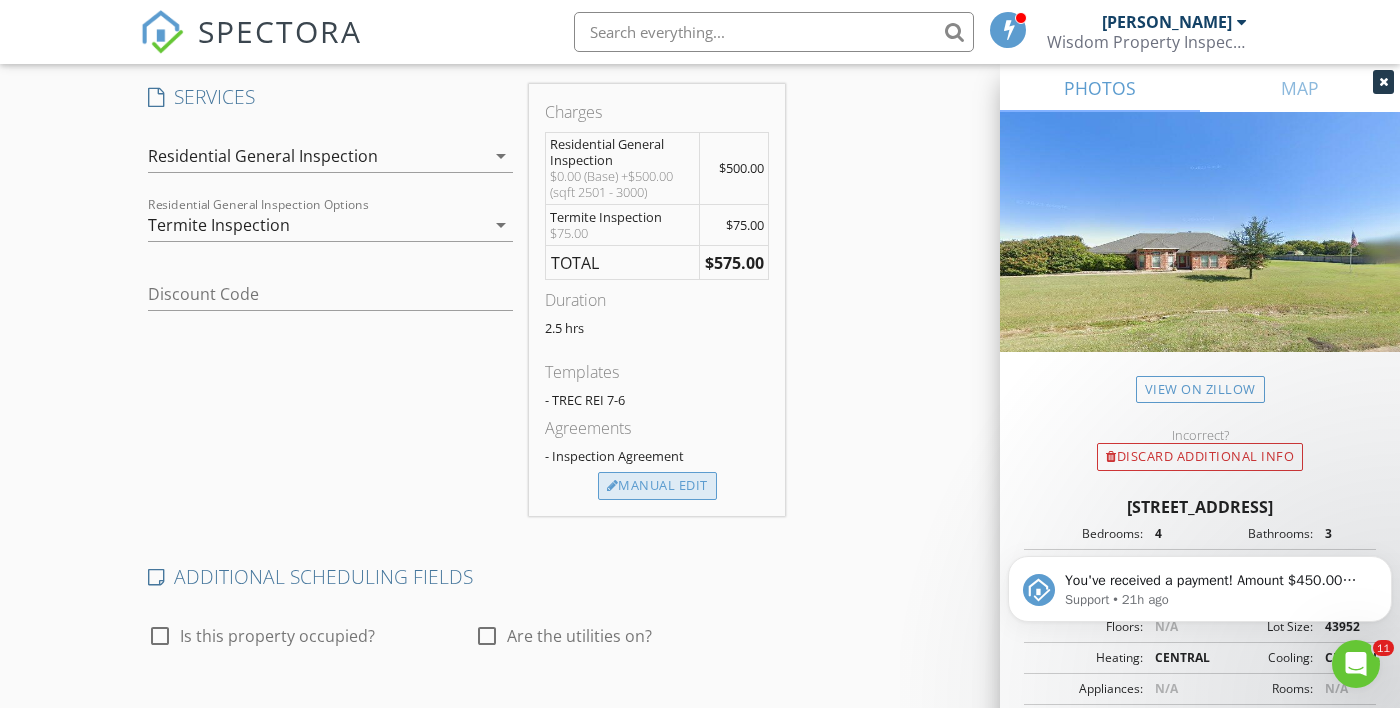 click on "Manual Edit" at bounding box center (657, 486) 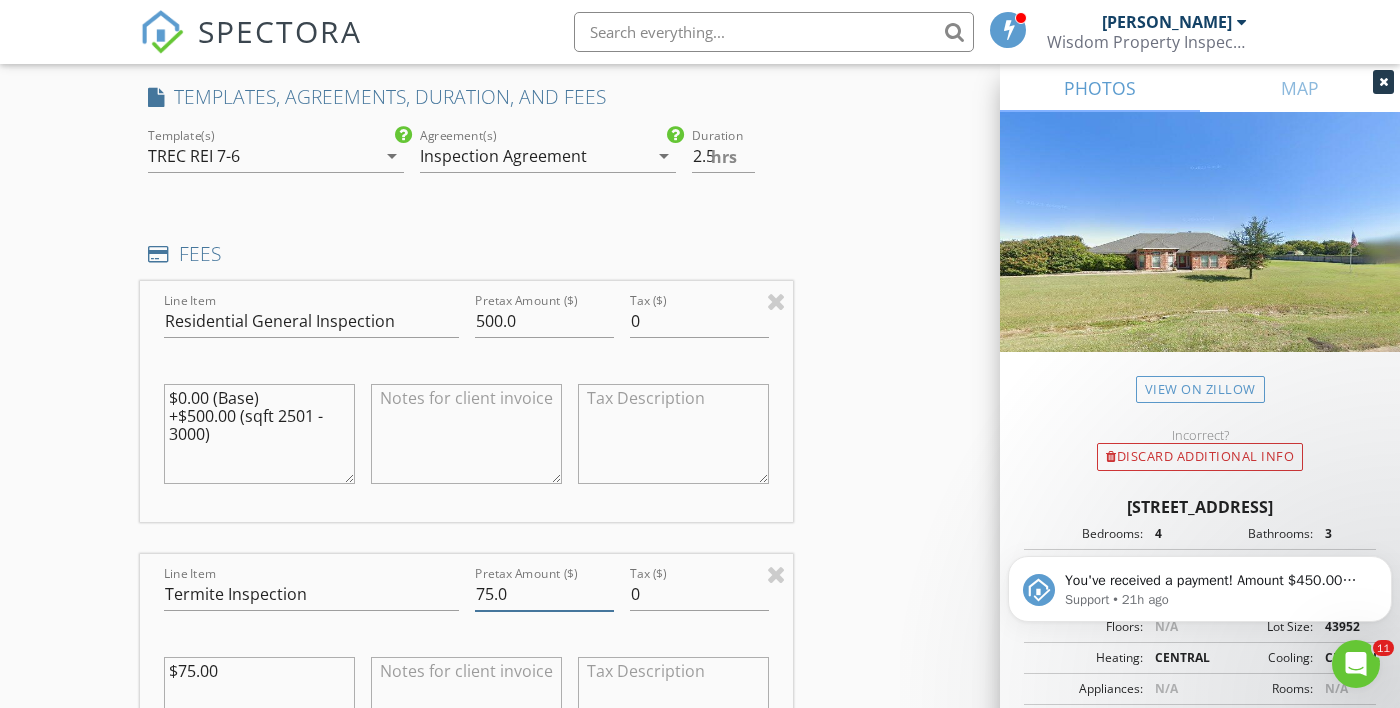 click on "75.0" at bounding box center [544, 594] 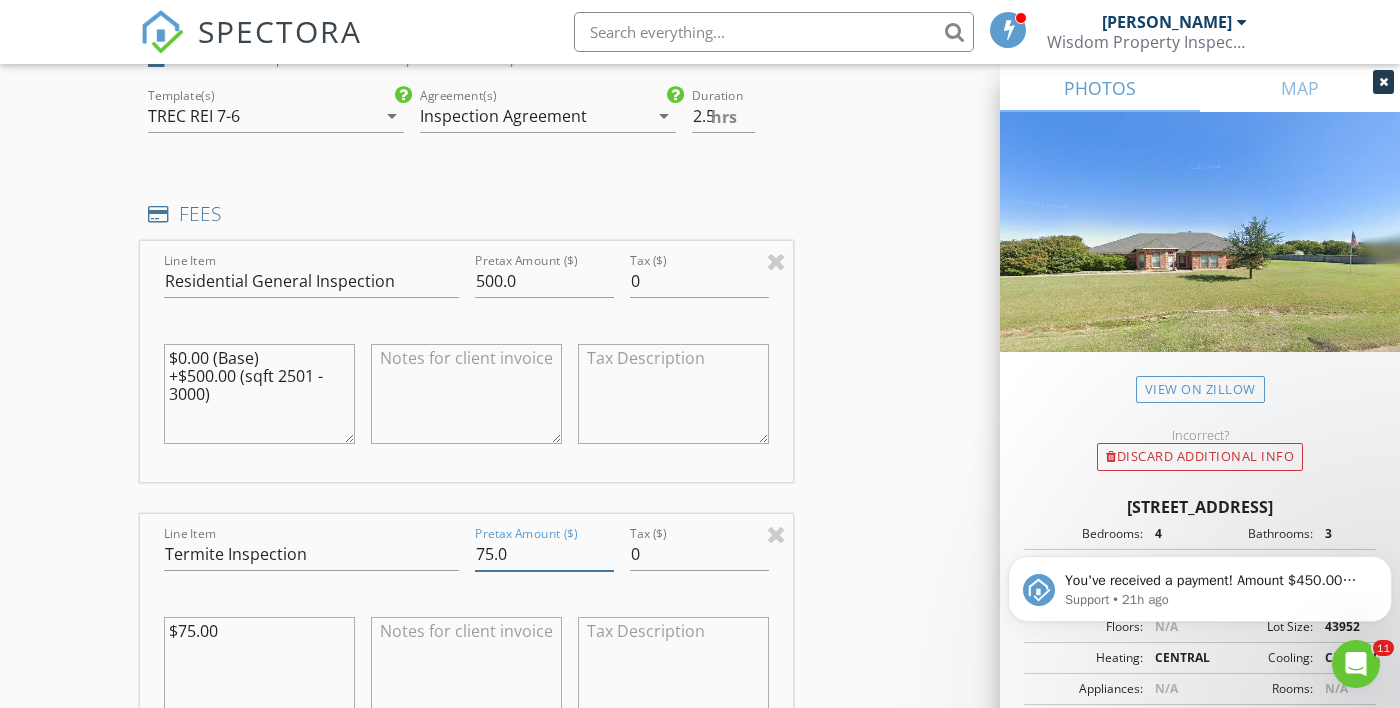 scroll, scrollTop: 605, scrollLeft: 0, axis: vertical 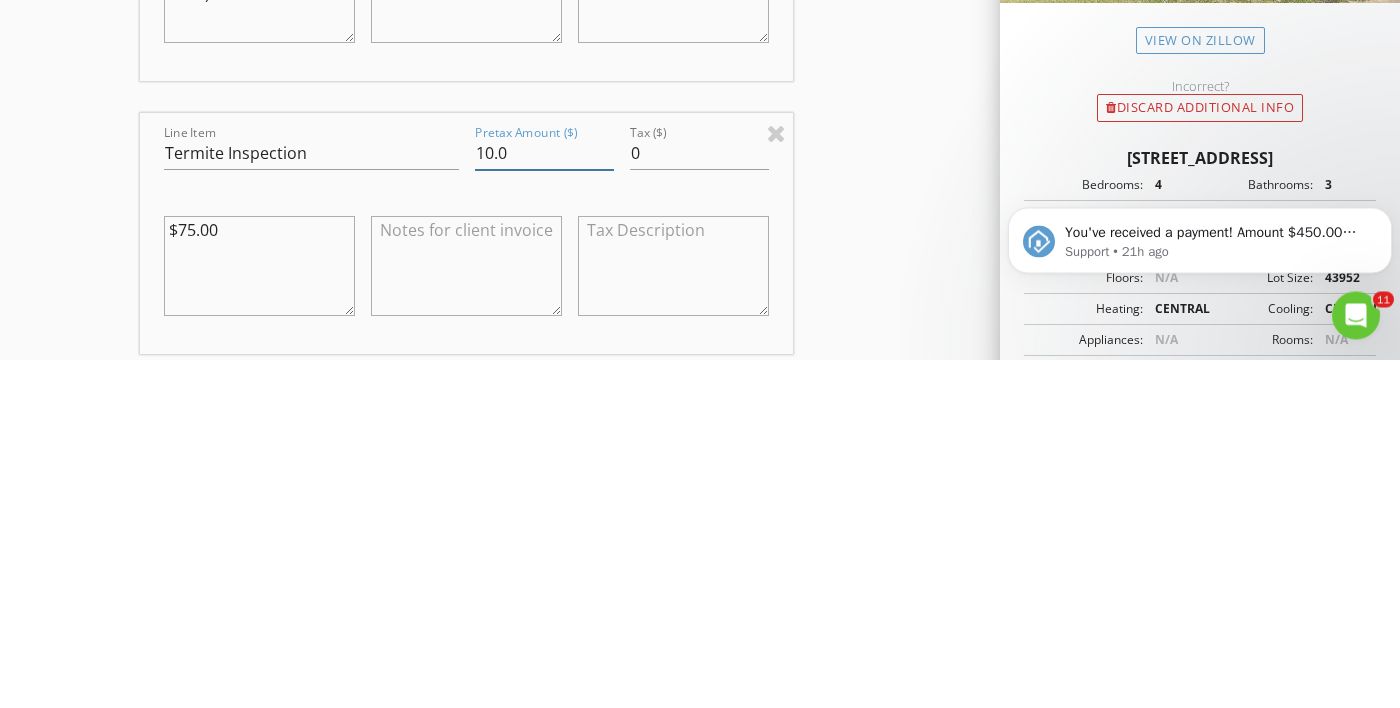 type on "10.0" 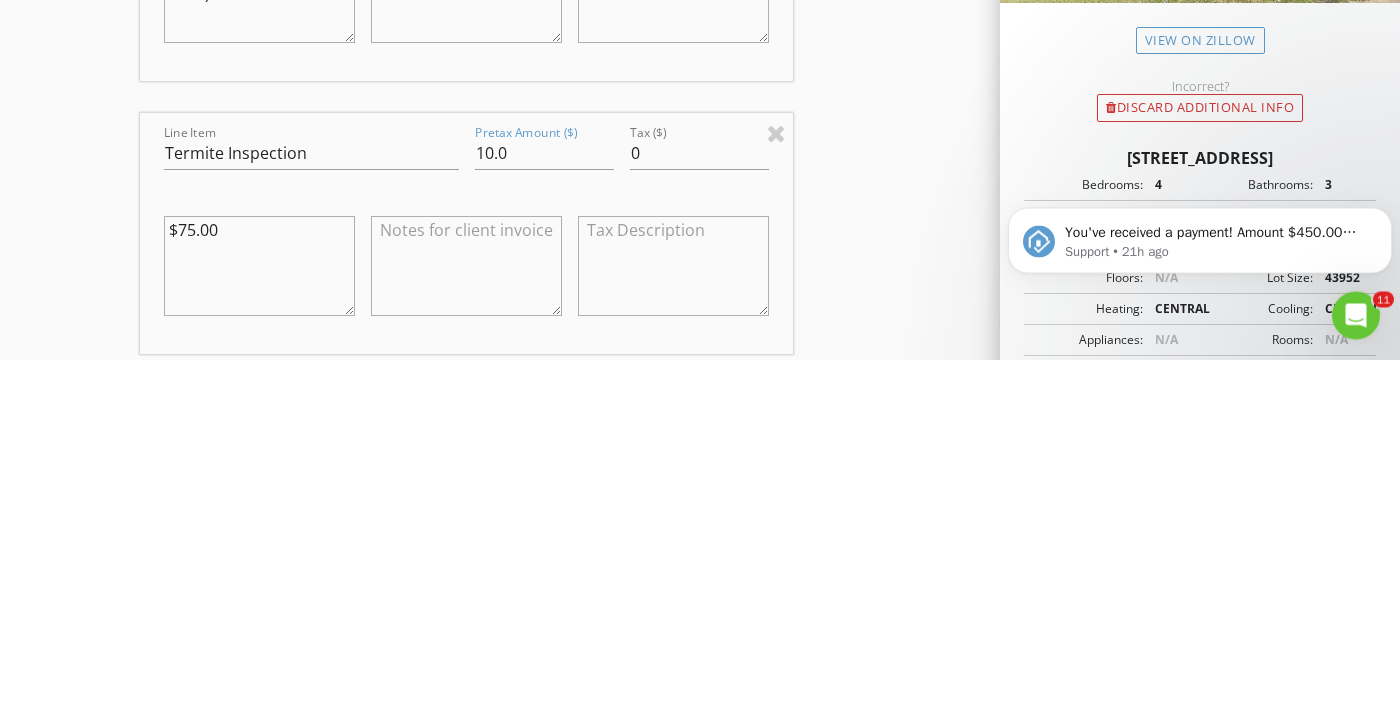 click on "Location
Address Search       Address 208 Burtonwood Cir   Unit   City Ovilla   State TX   Zip 75154   County Dallas     Square Feet 2616   Year Built 2003   Foundation arrow_drop_down
SERVICES
check_box   Residential General Inspection    Residential Inspection check_box_outline_blank   New Service   check_box_outline_blank   Thermal Imaging   drywall and attic photos with thermal imaging camera check_box_outline_blank   New Service   Residential General Inspection  arrow_drop_down   check_box   Termite Inspection   WDI wood destroying insects check_box_outline_blank   Pier and Beam   Crawl space inspection check_box_outline_blank   Sewer scope   Sewer lateral inspection check_box_outline_blank   Pool Inspection   pool and spa equipment Residential General Inspection  Options Termite Inspection arrow_drop_down   Discount Code    Charges    Residential General Inspection
$0.00 (Base)
+$500.00 (sqft 2501 - 3000)
$500.00" at bounding box center [700, 477] 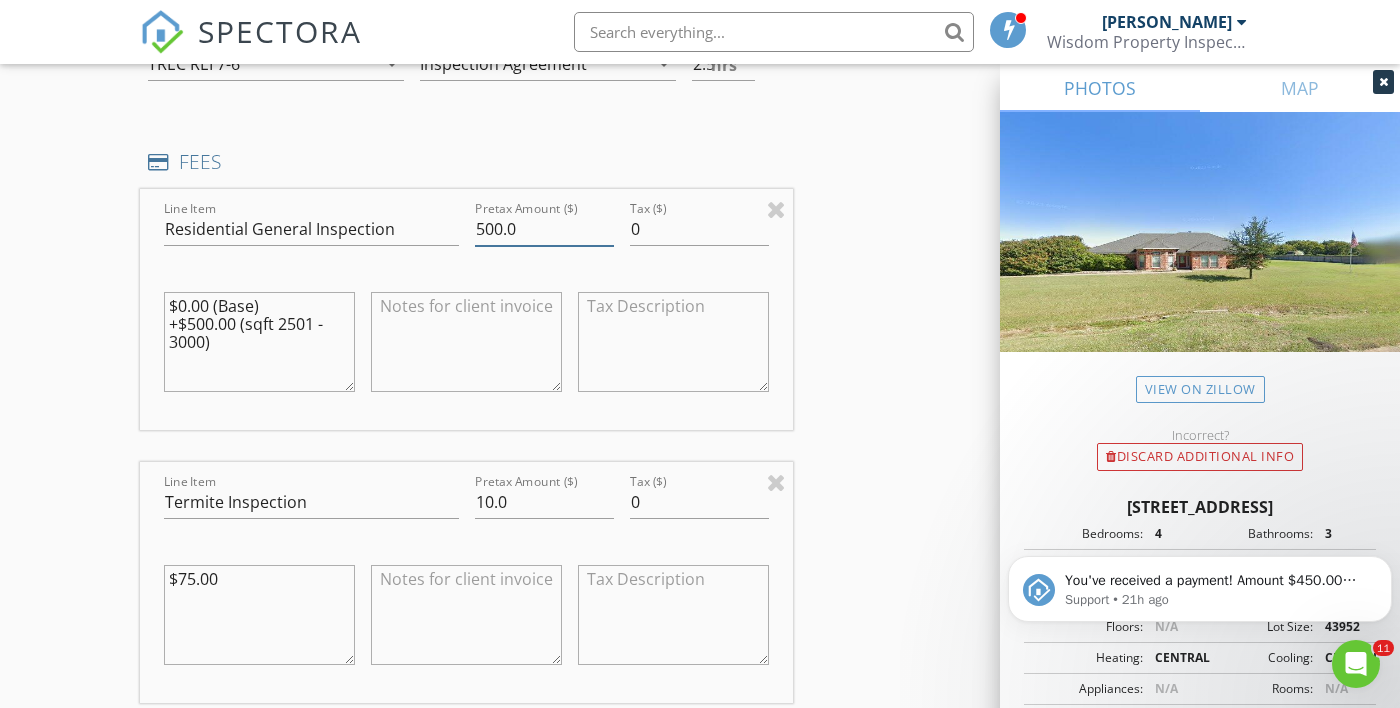 click on "500.0" at bounding box center [544, 229] 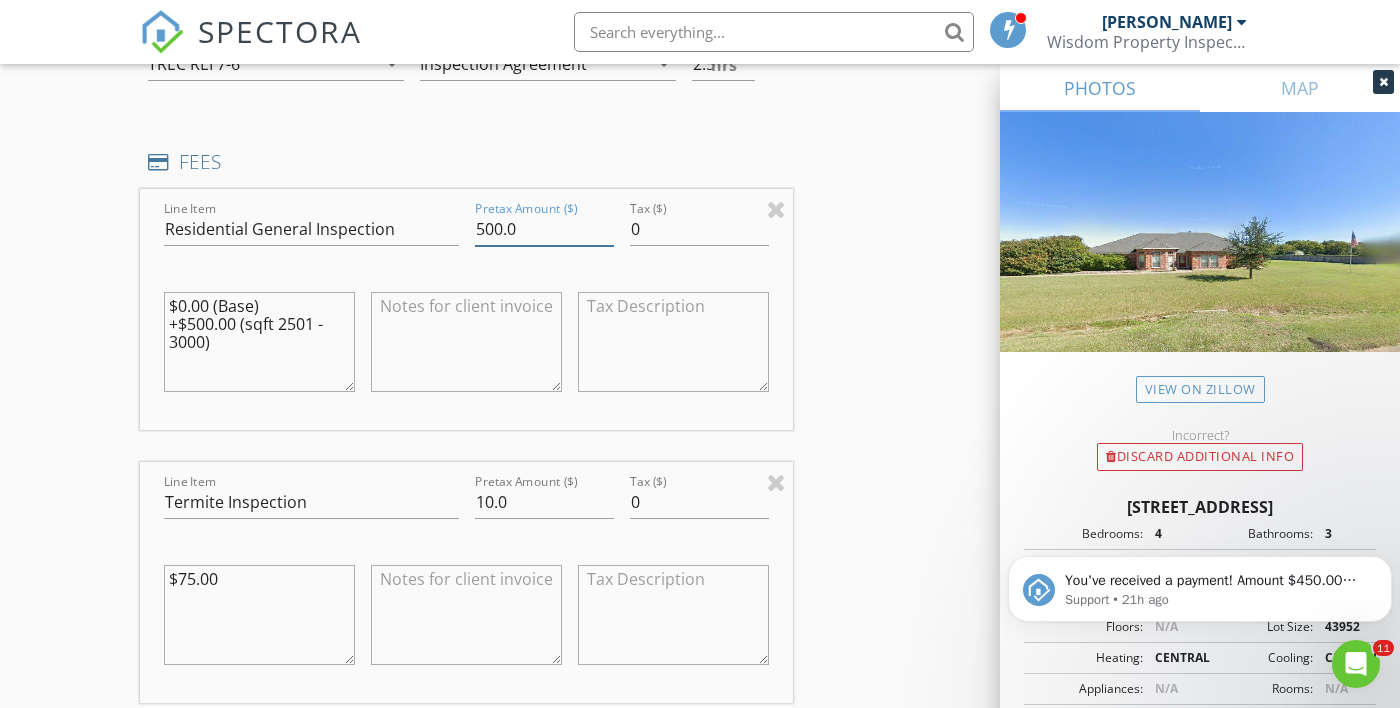 click on "500.0" at bounding box center (544, 229) 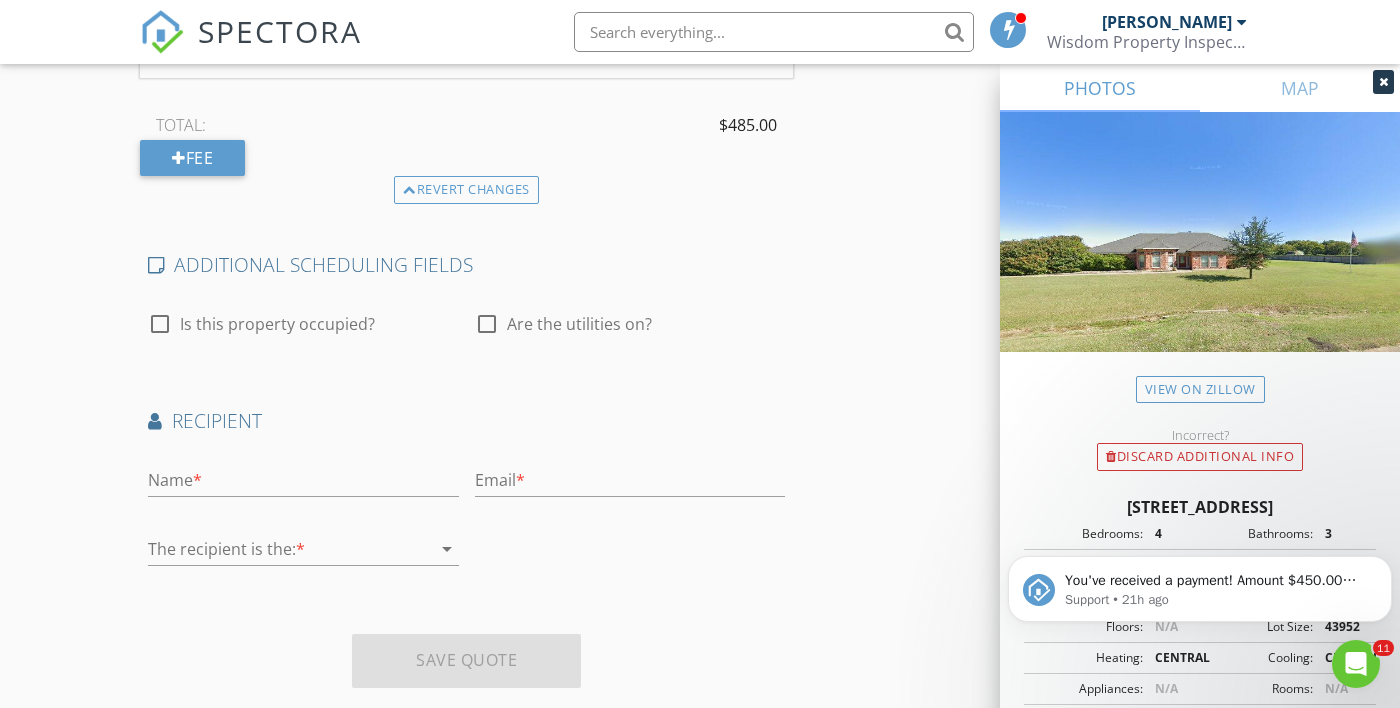 scroll, scrollTop: 1272, scrollLeft: 0, axis: vertical 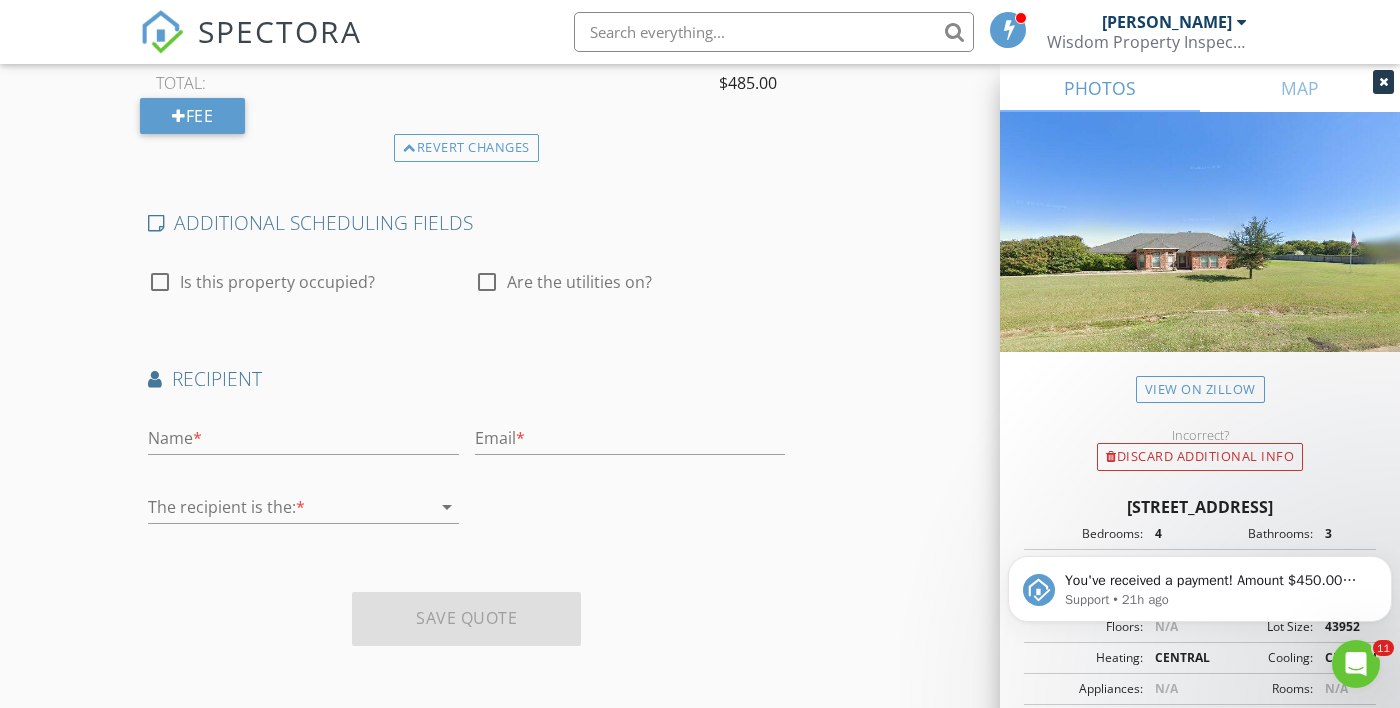 type on "475.0" 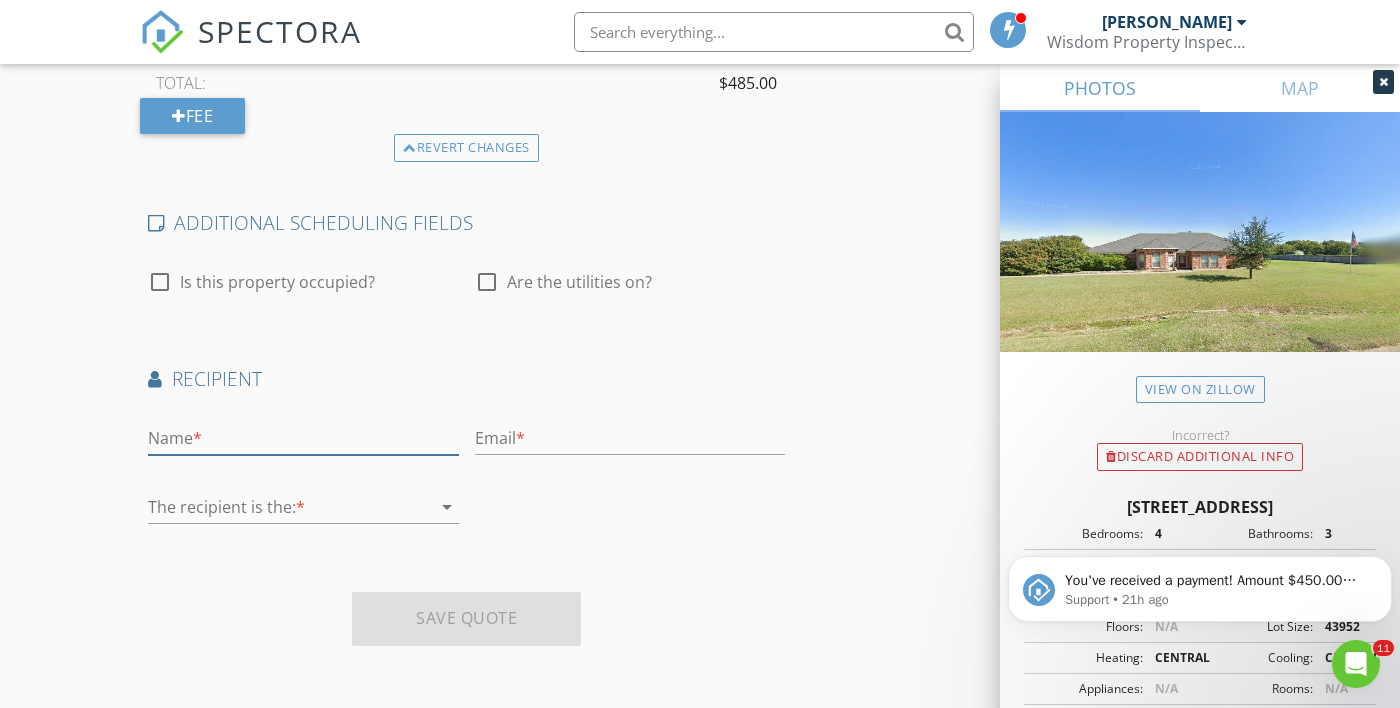 click at bounding box center [303, 438] 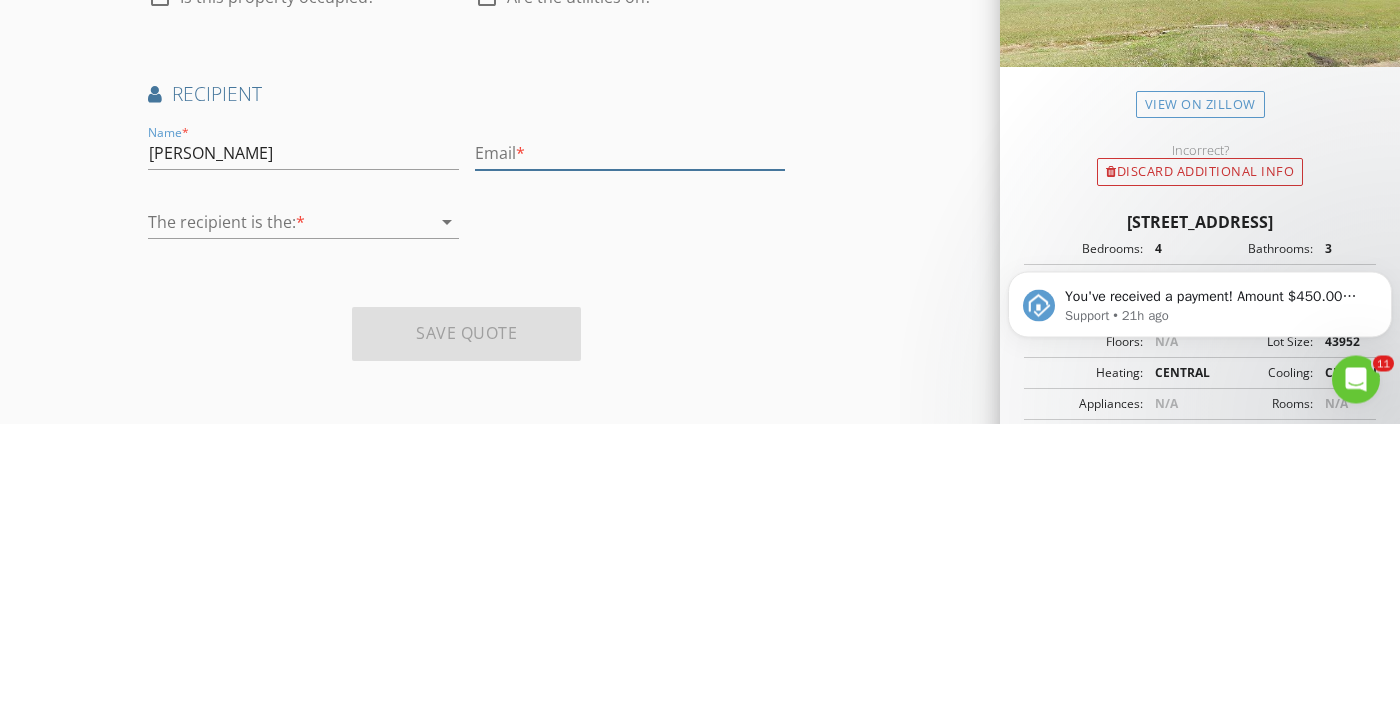 click at bounding box center (630, 438) 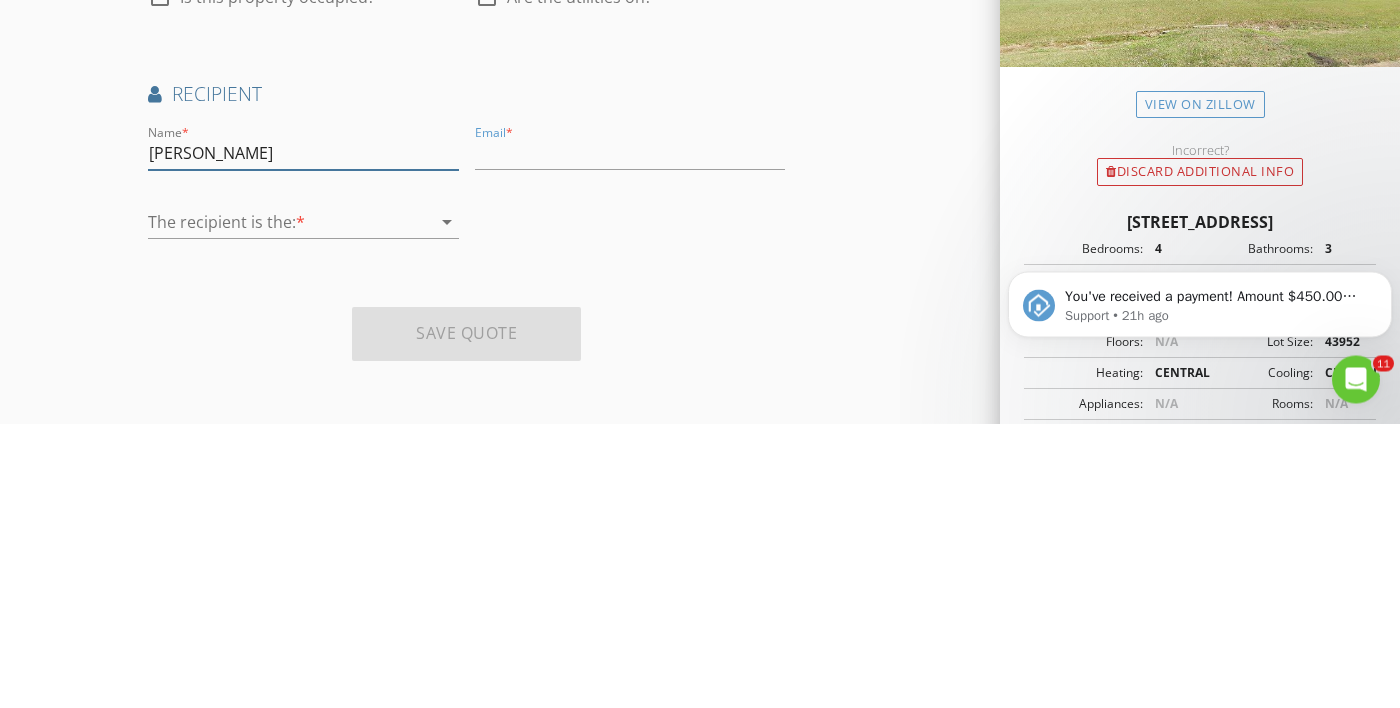 click on "Sandy" at bounding box center [303, 438] 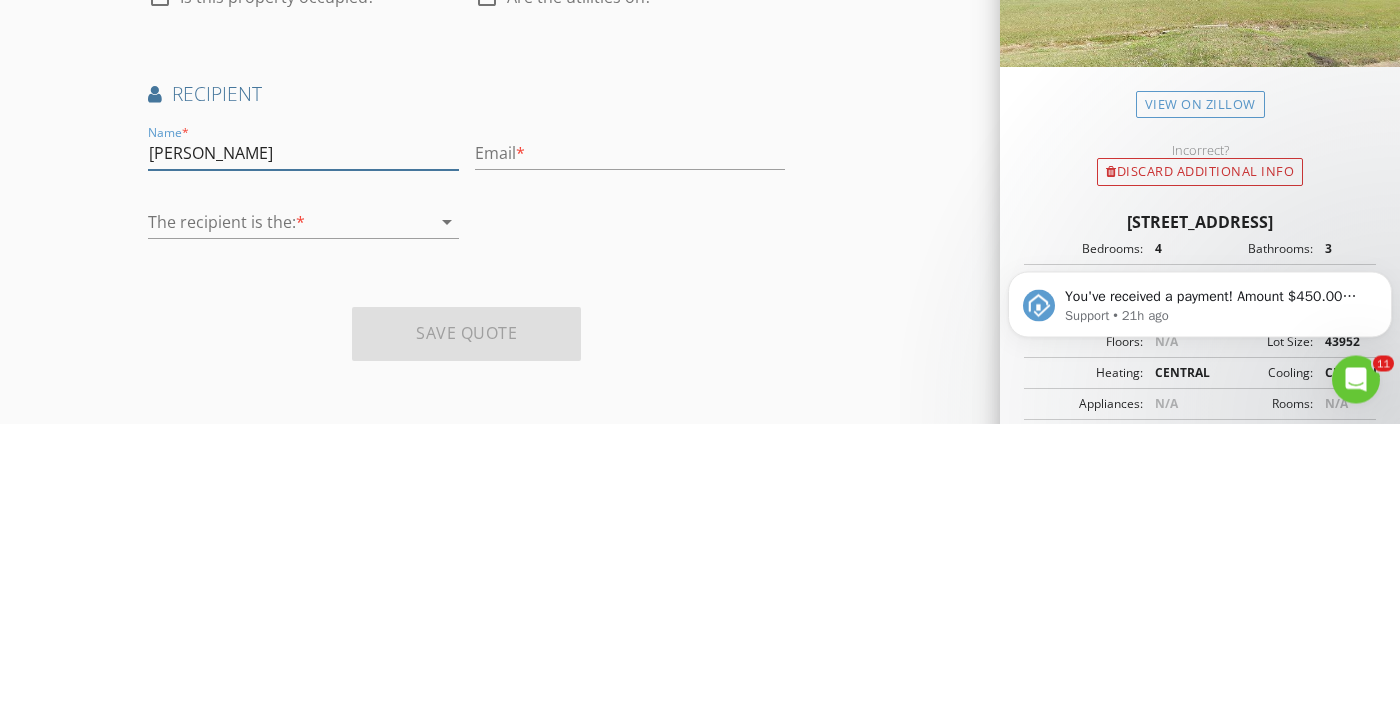 type on "Sandy Jimenez" 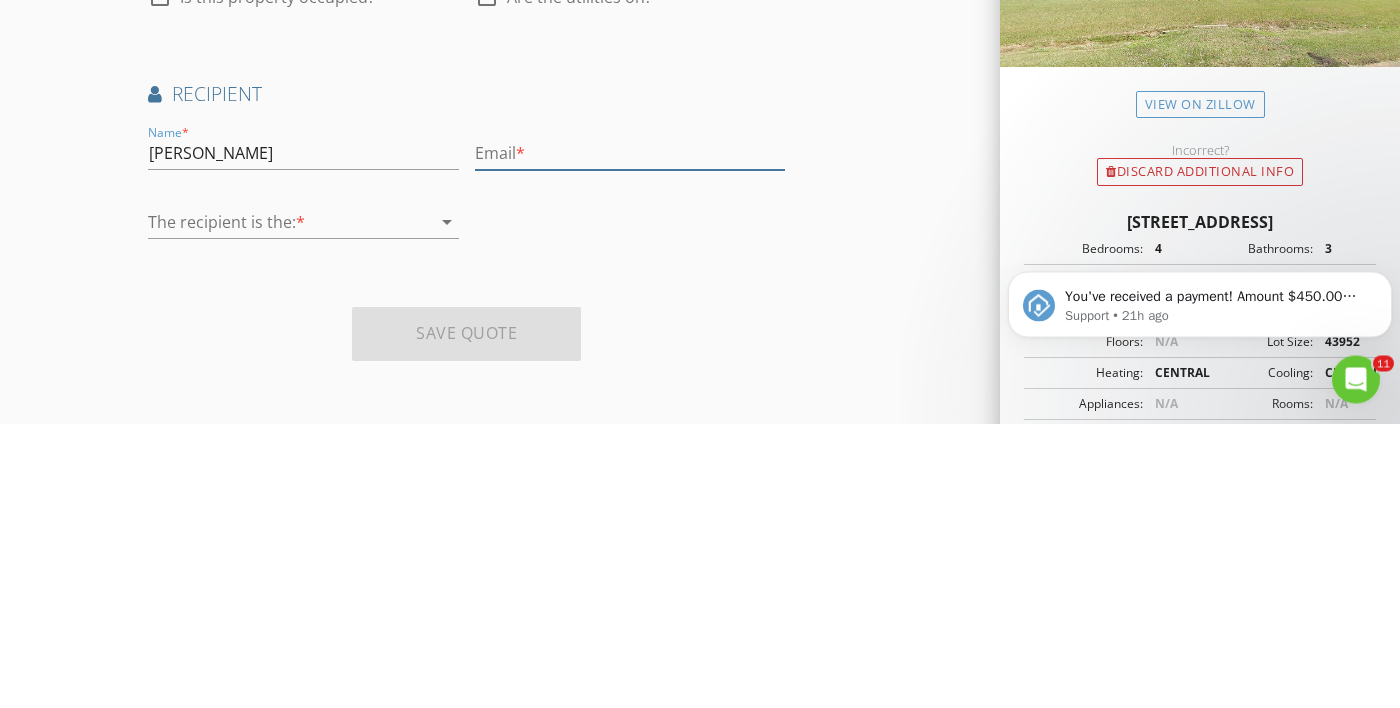 click at bounding box center [630, 438] 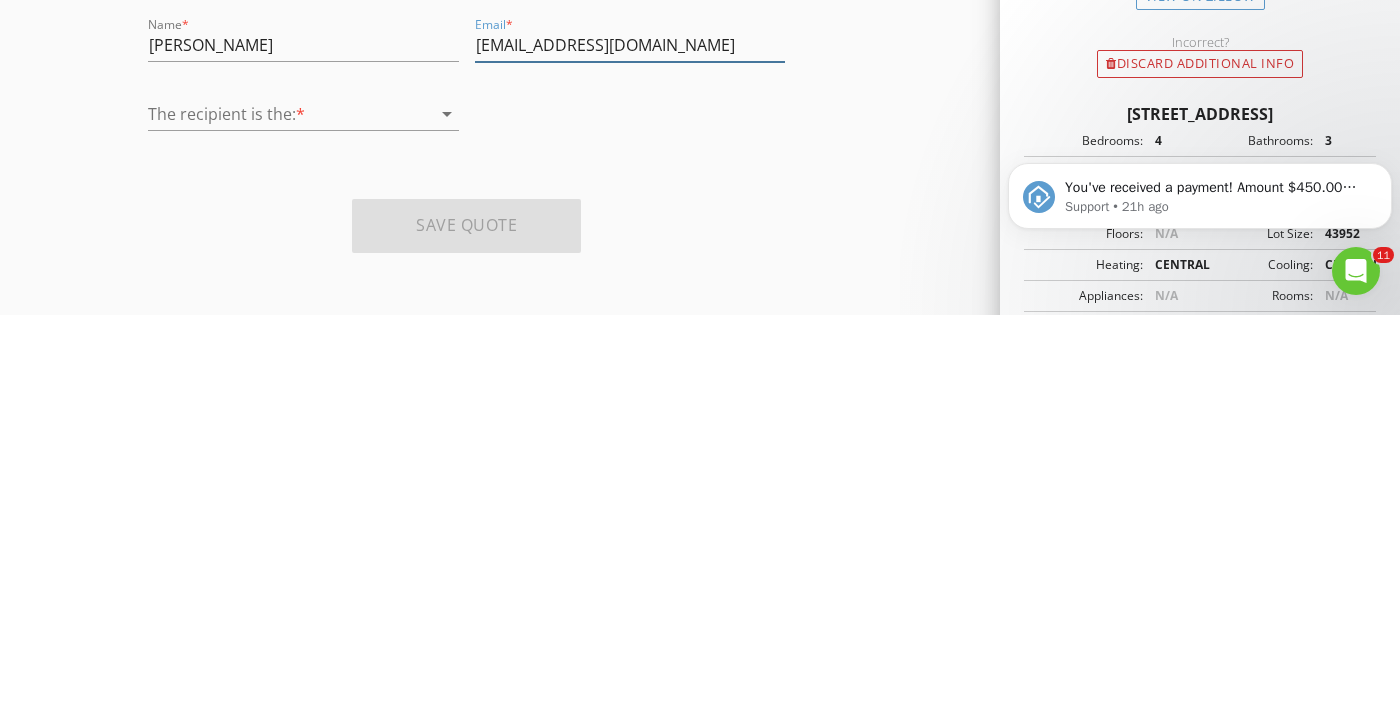 type on "Soldbysandyj@outlook.com" 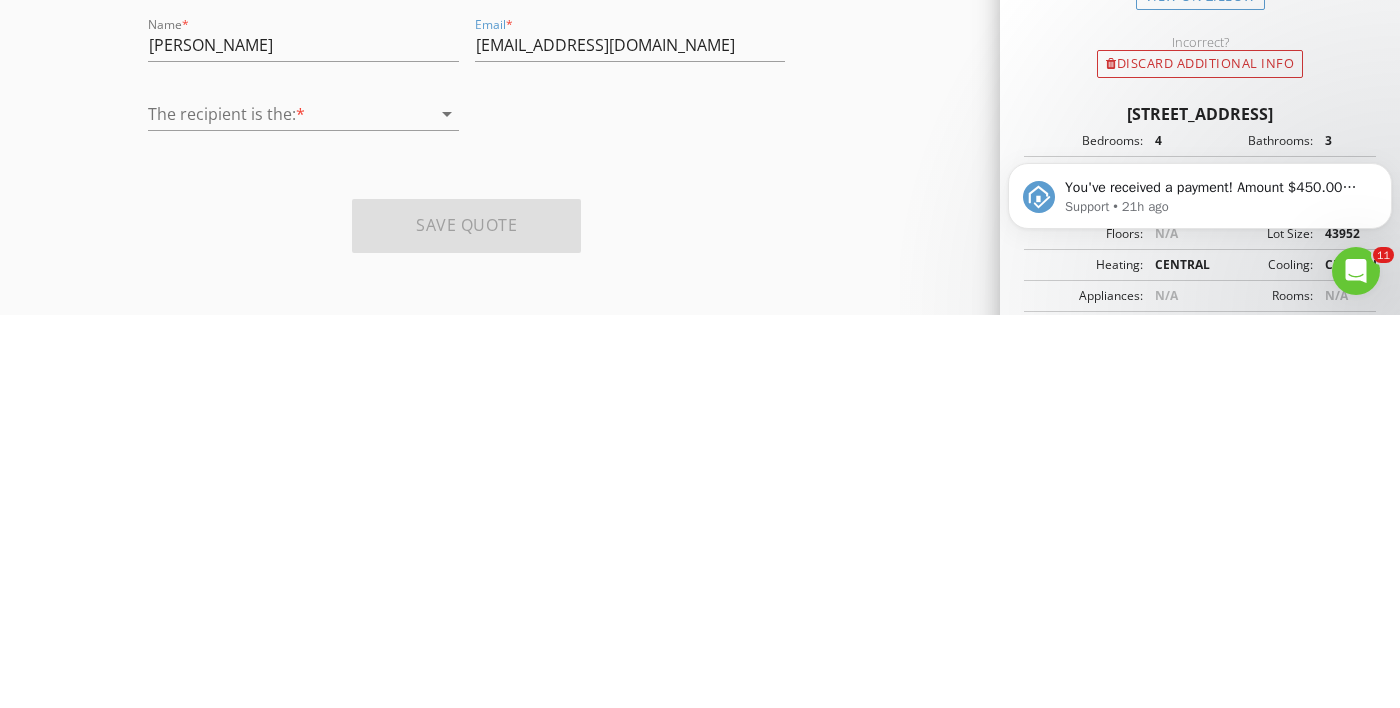 click on "arrow_drop_down" at bounding box center (447, 507) 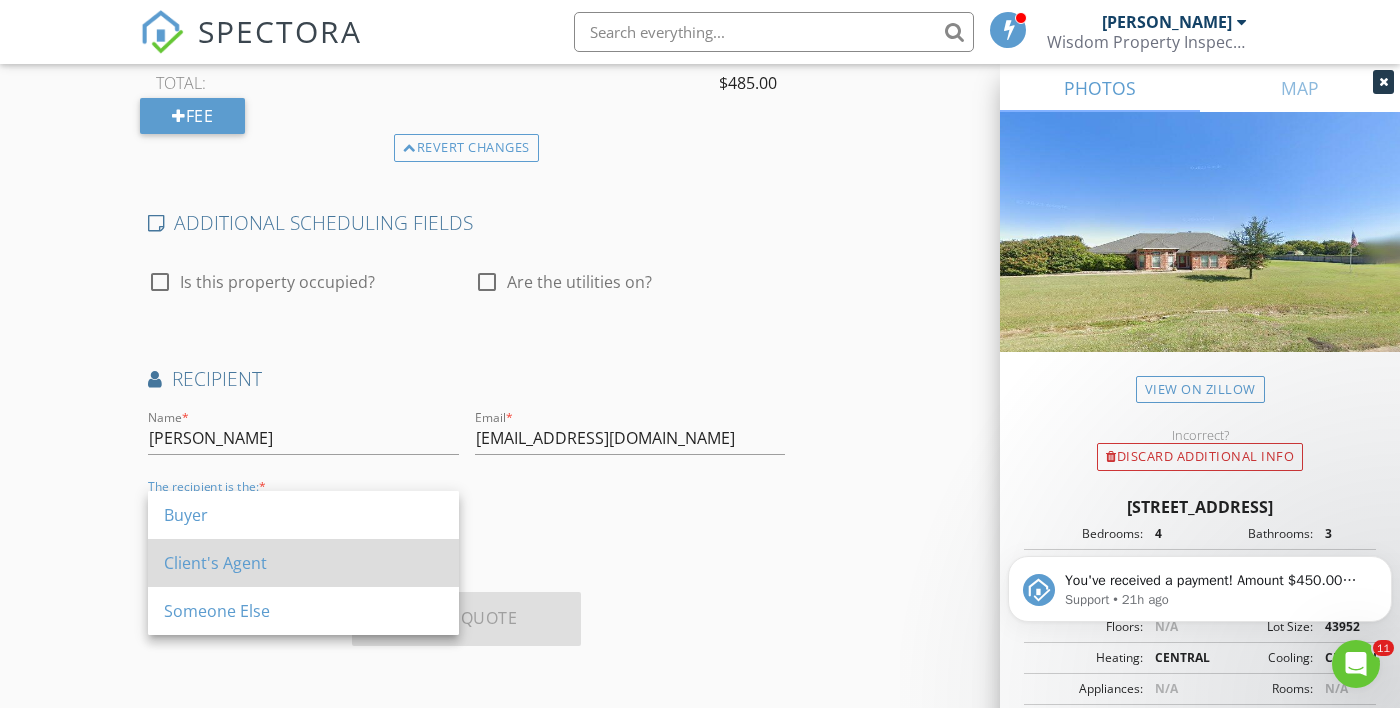 click on "Client's Agent" at bounding box center [303, 563] 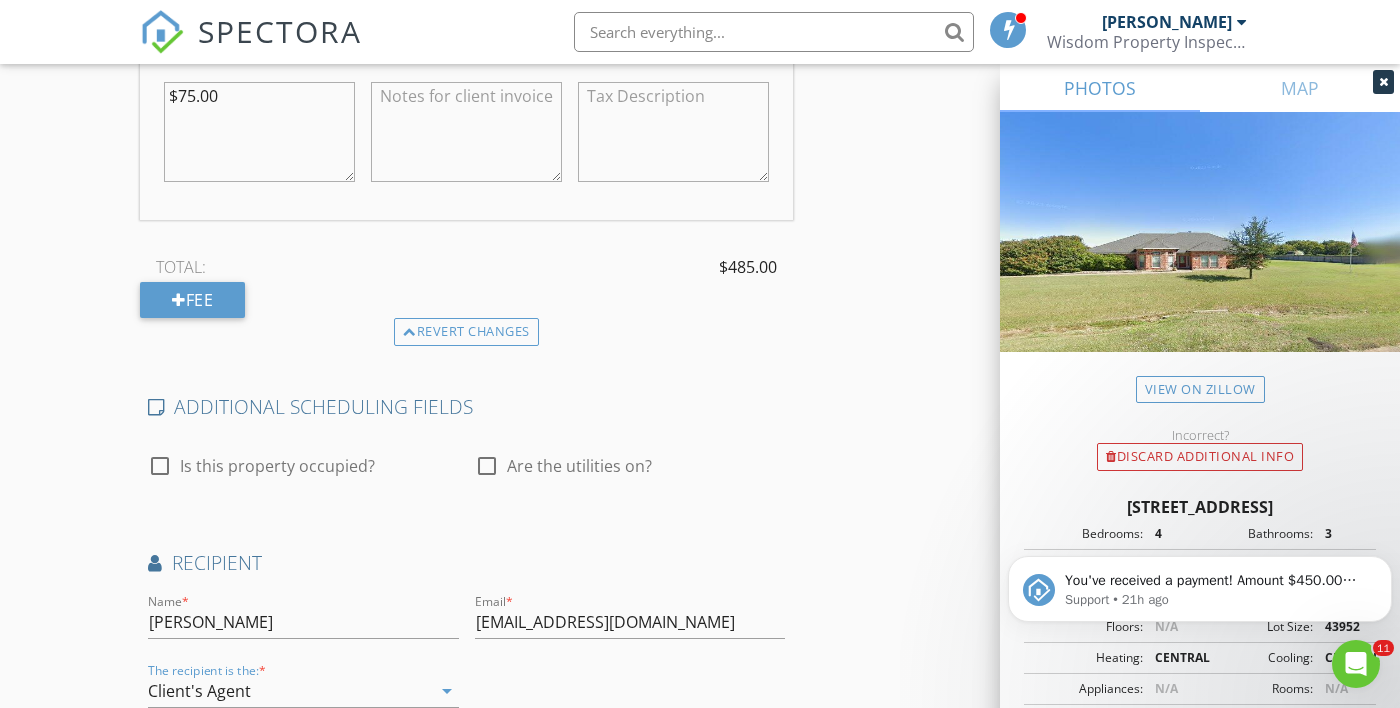 scroll, scrollTop: 1087, scrollLeft: 0, axis: vertical 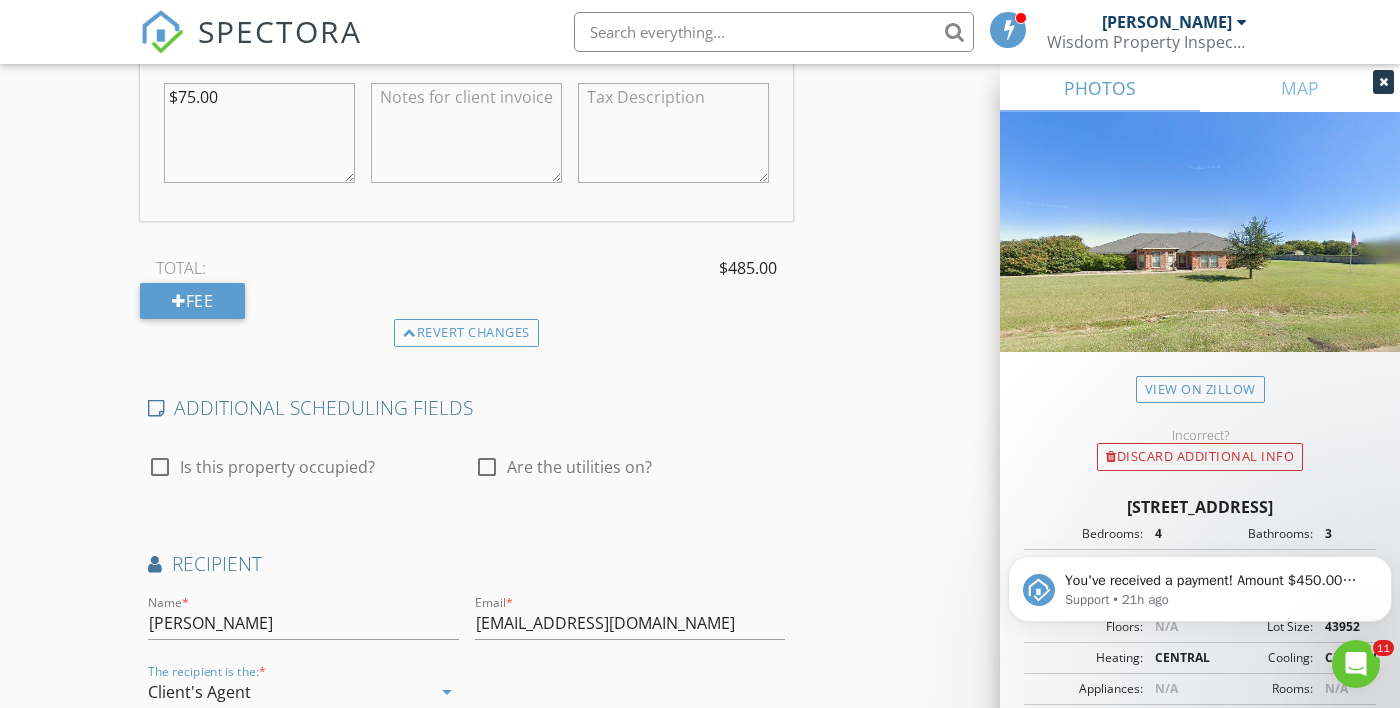 click on "ADDITIONAL SCHEDULING FIELDS" at bounding box center (466, 408) 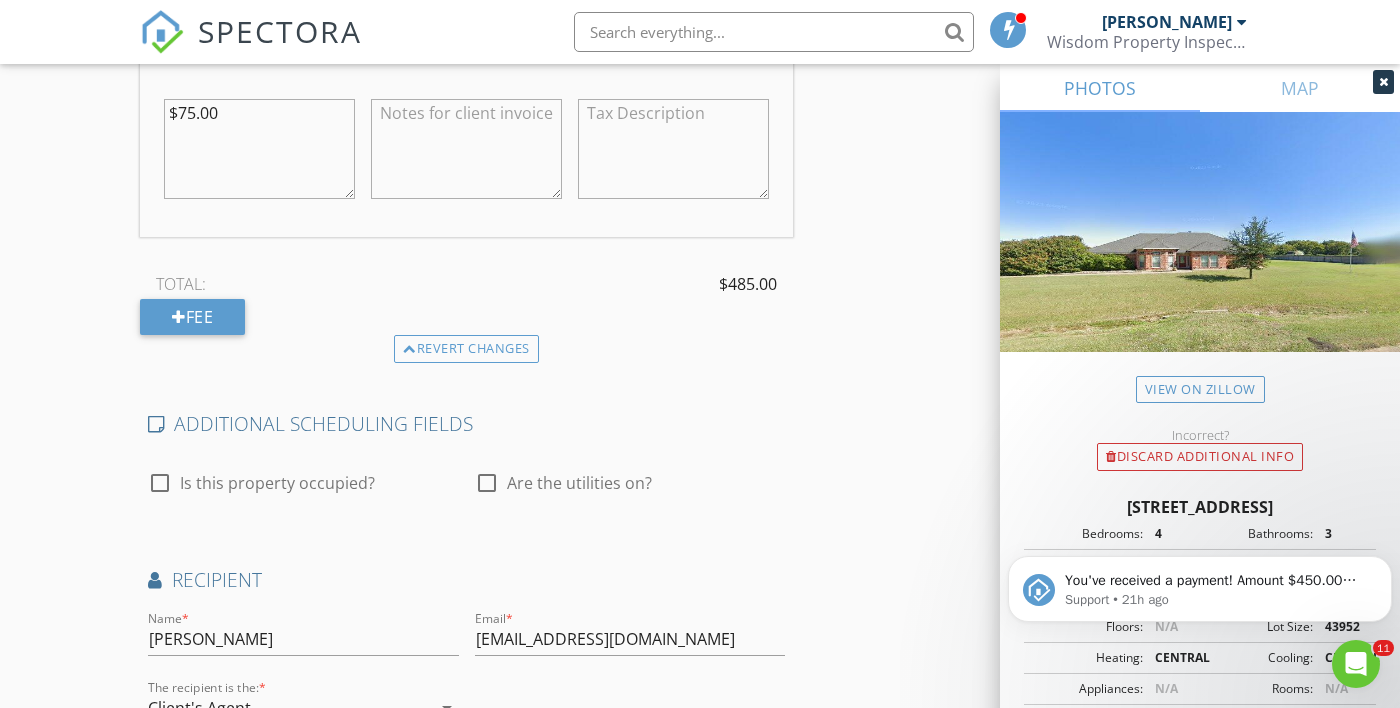 scroll, scrollTop: 1066, scrollLeft: 0, axis: vertical 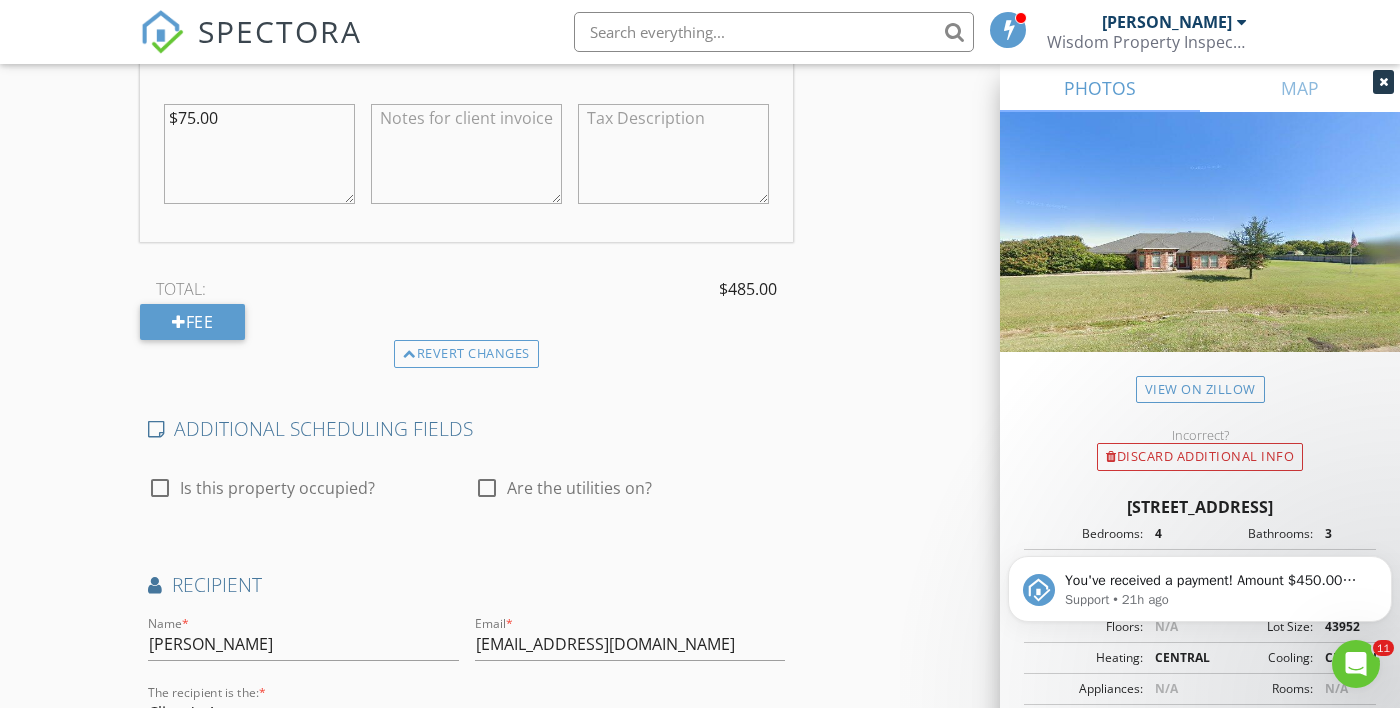 click at bounding box center [156, 429] 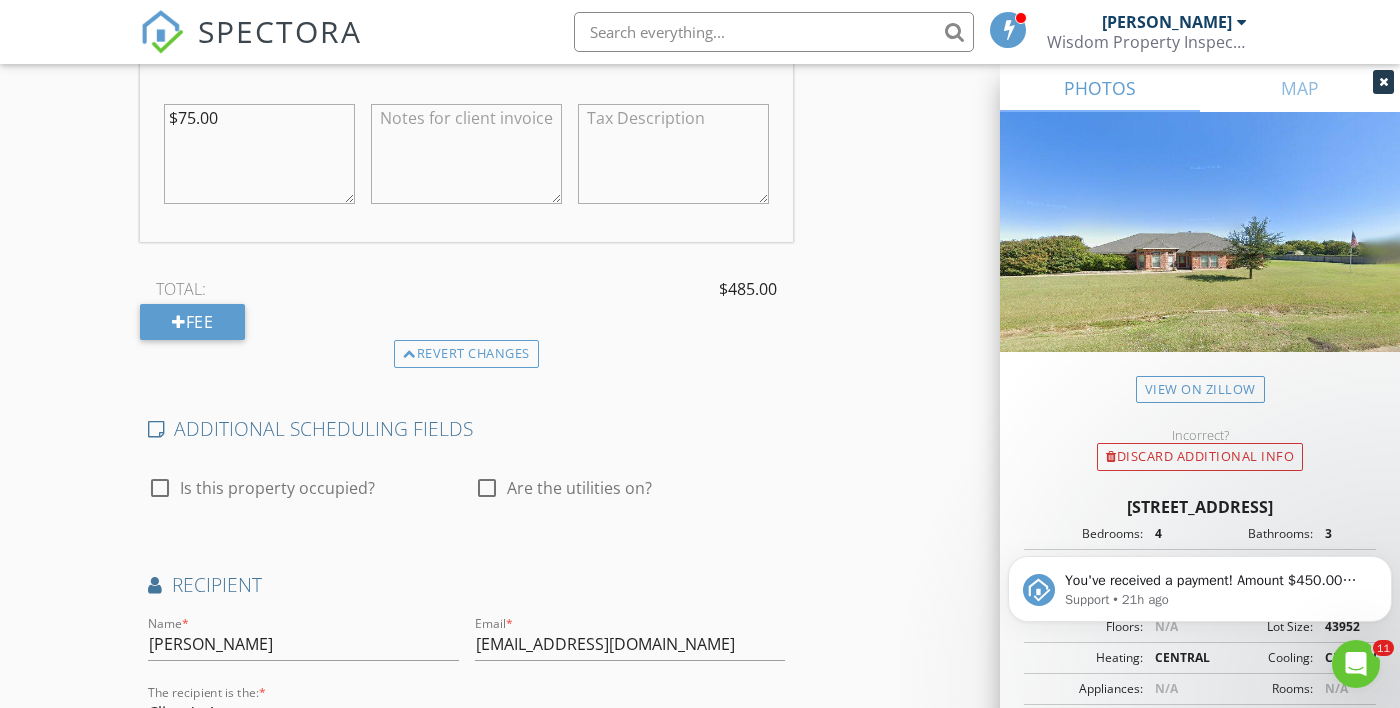 click on "ADDITIONAL SCHEDULING FIELDS" at bounding box center (466, 429) 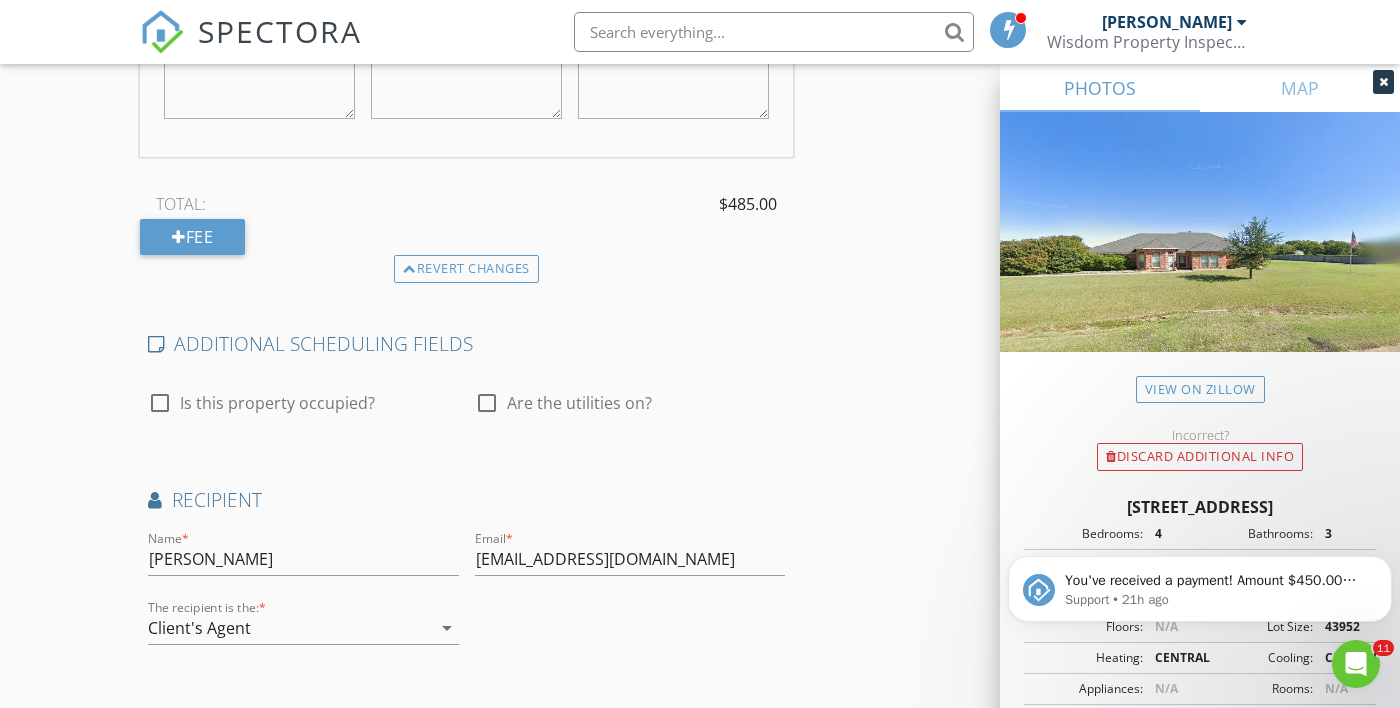 scroll, scrollTop: 1176, scrollLeft: 0, axis: vertical 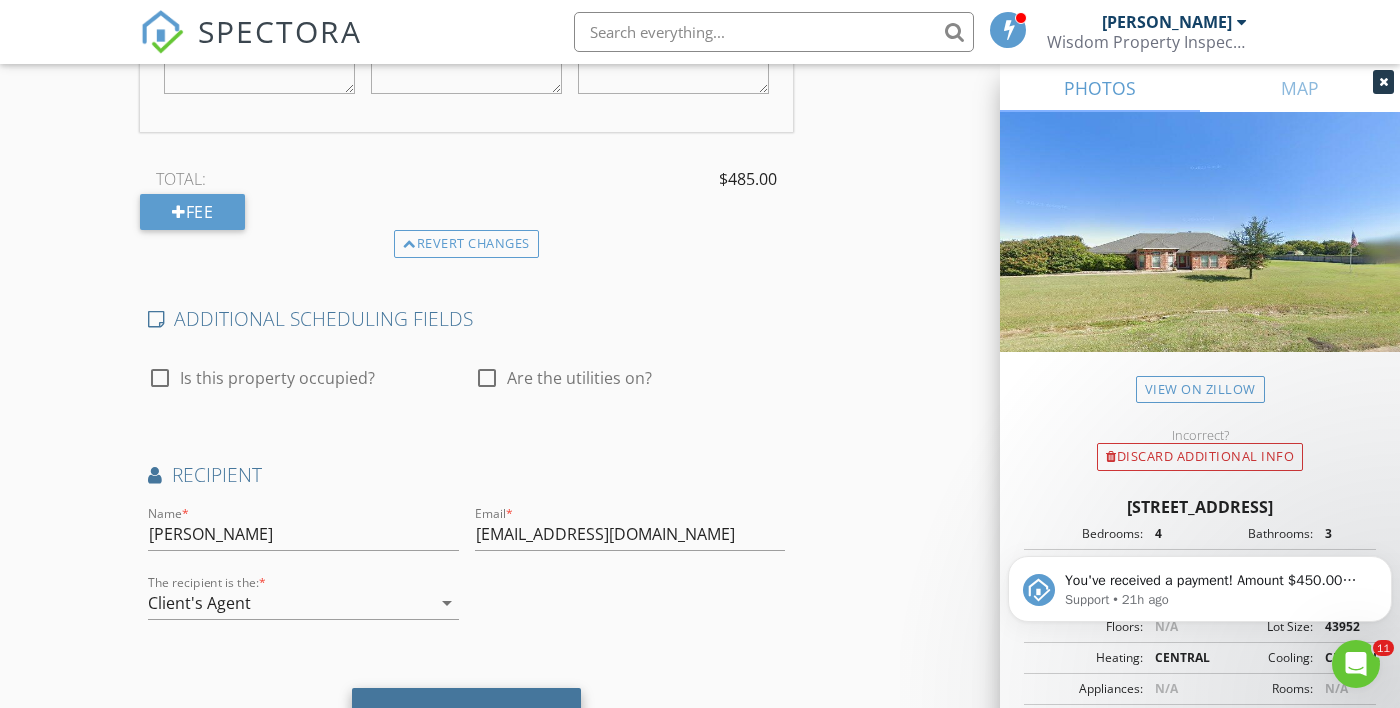 click on "Save Quote" at bounding box center [466, 714] 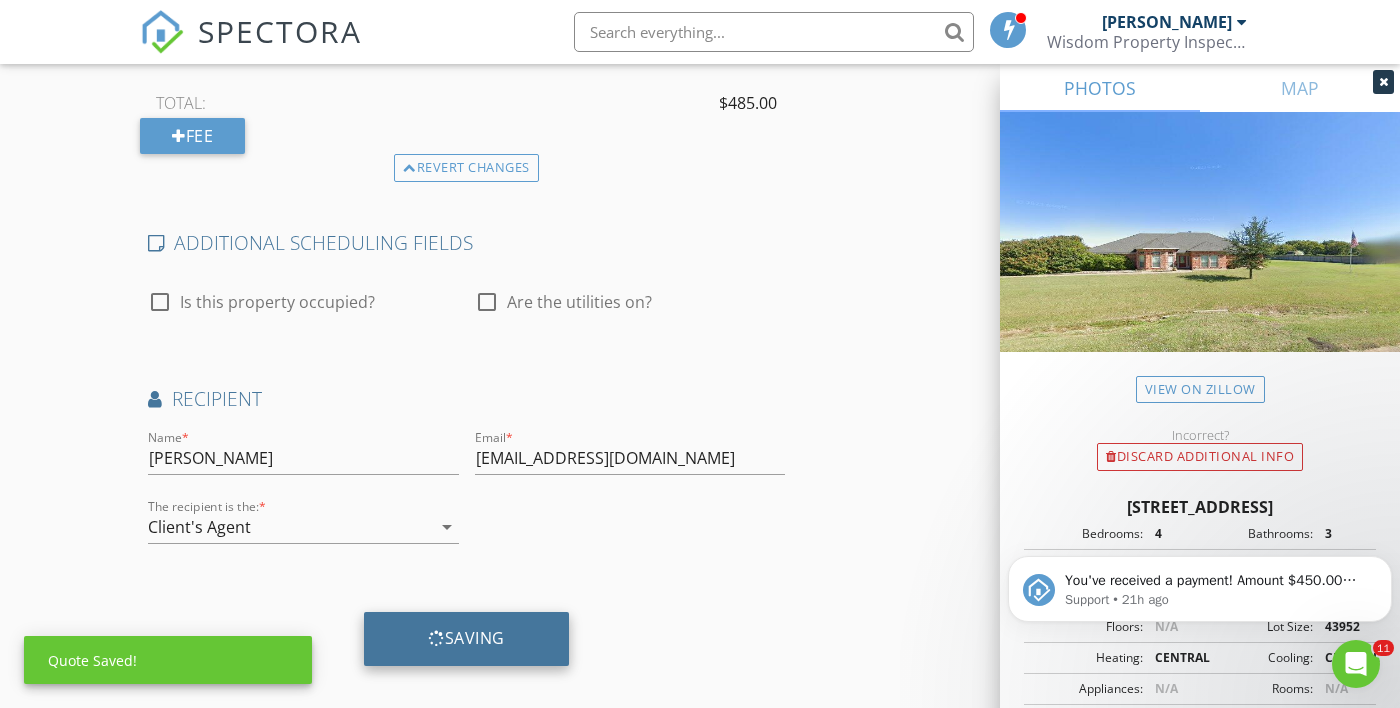 scroll, scrollTop: 1268, scrollLeft: 0, axis: vertical 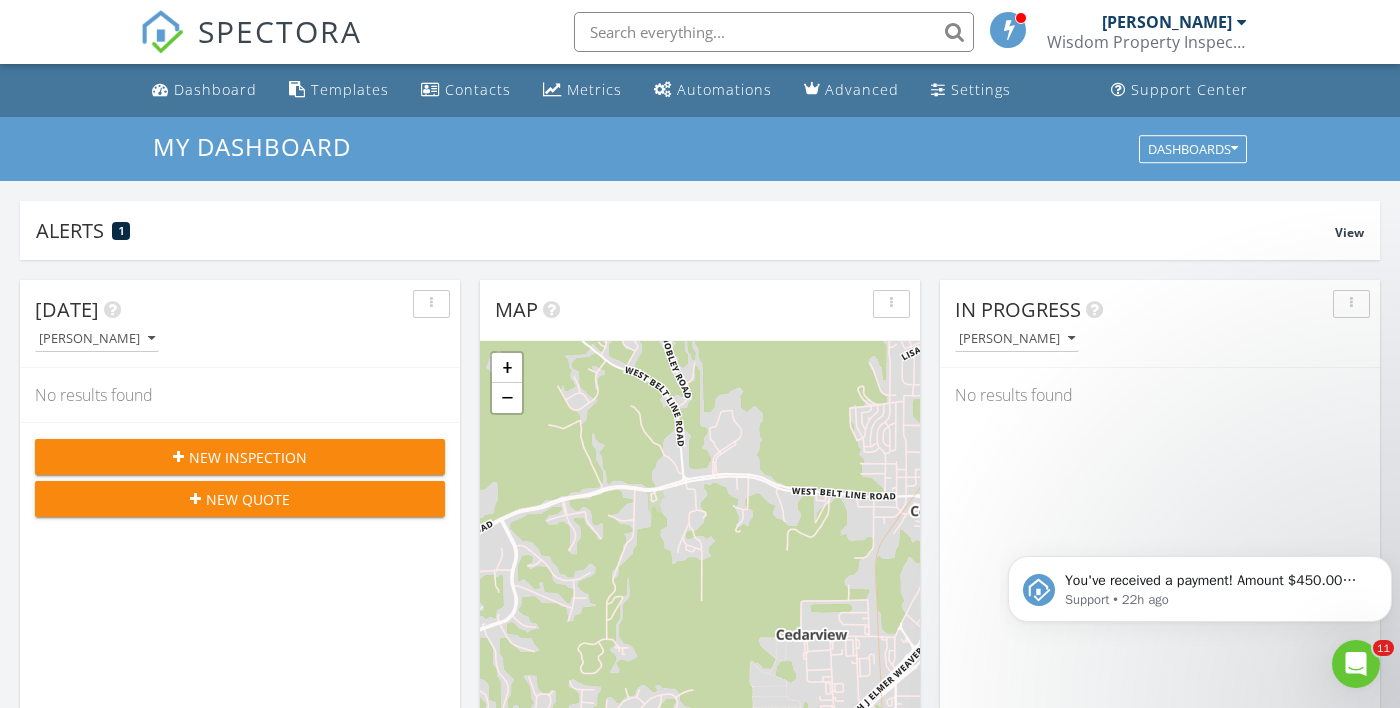 click on "New Inspection" at bounding box center [248, 457] 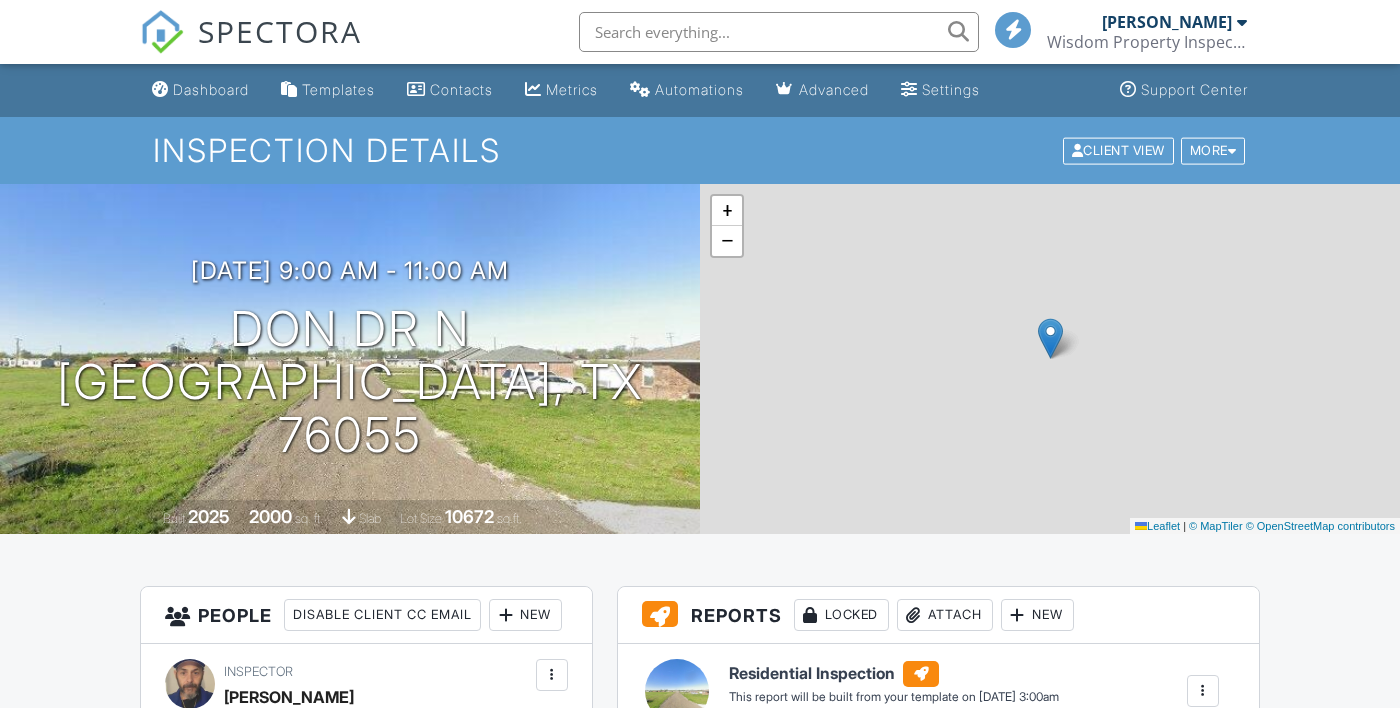 scroll, scrollTop: 0, scrollLeft: 0, axis: both 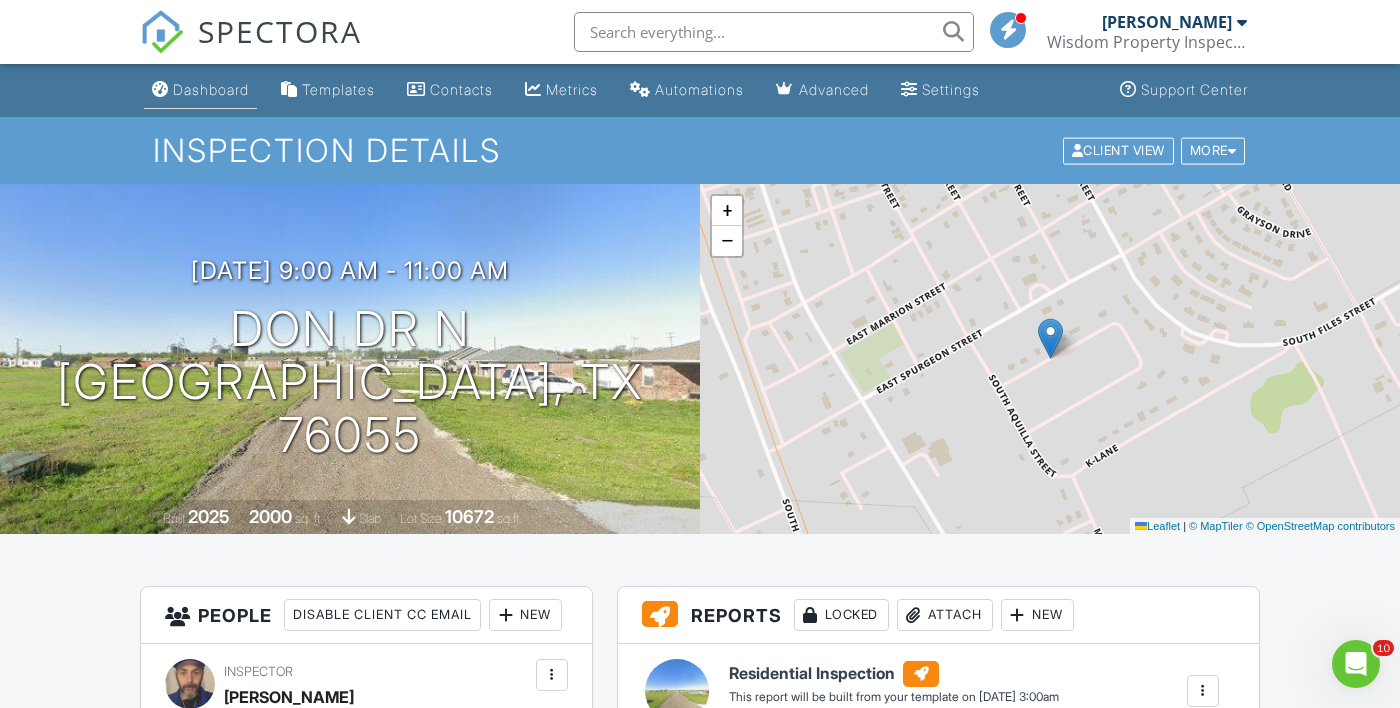 click on "Dashboard" at bounding box center (200, 90) 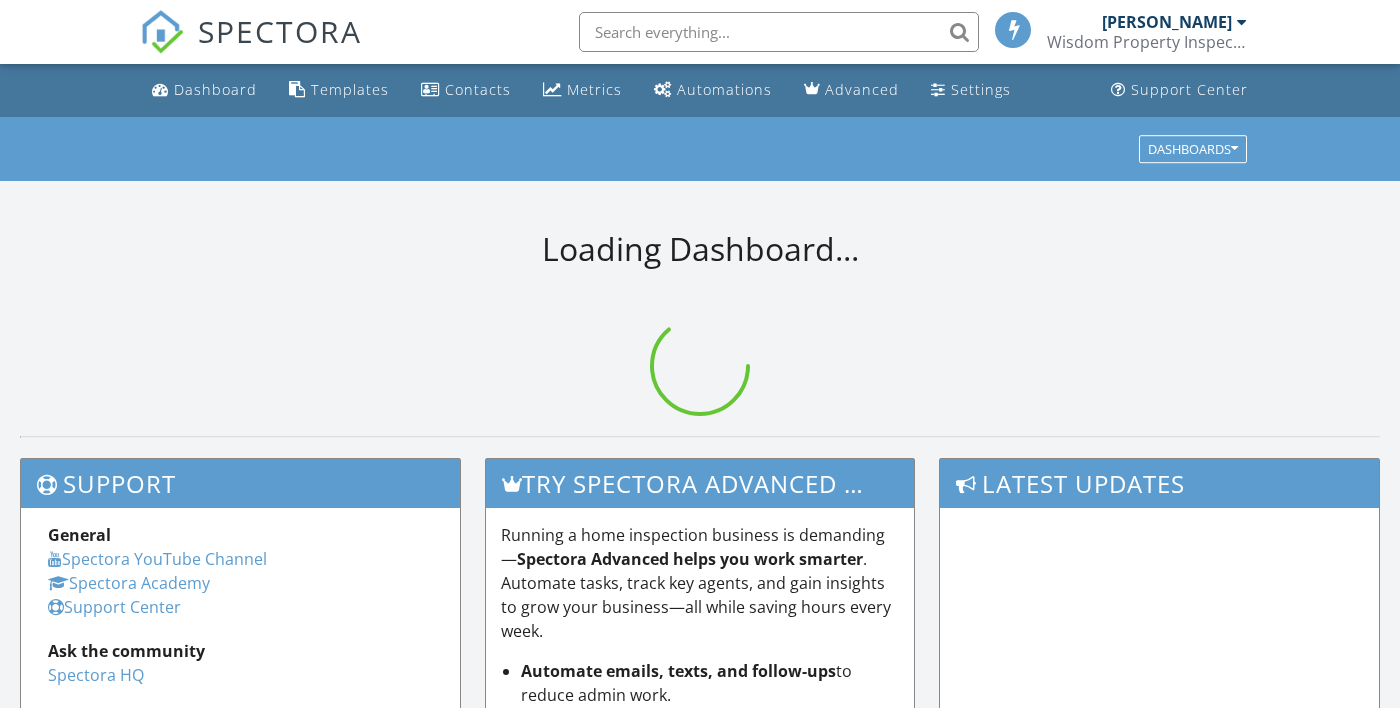 scroll, scrollTop: 0, scrollLeft: 0, axis: both 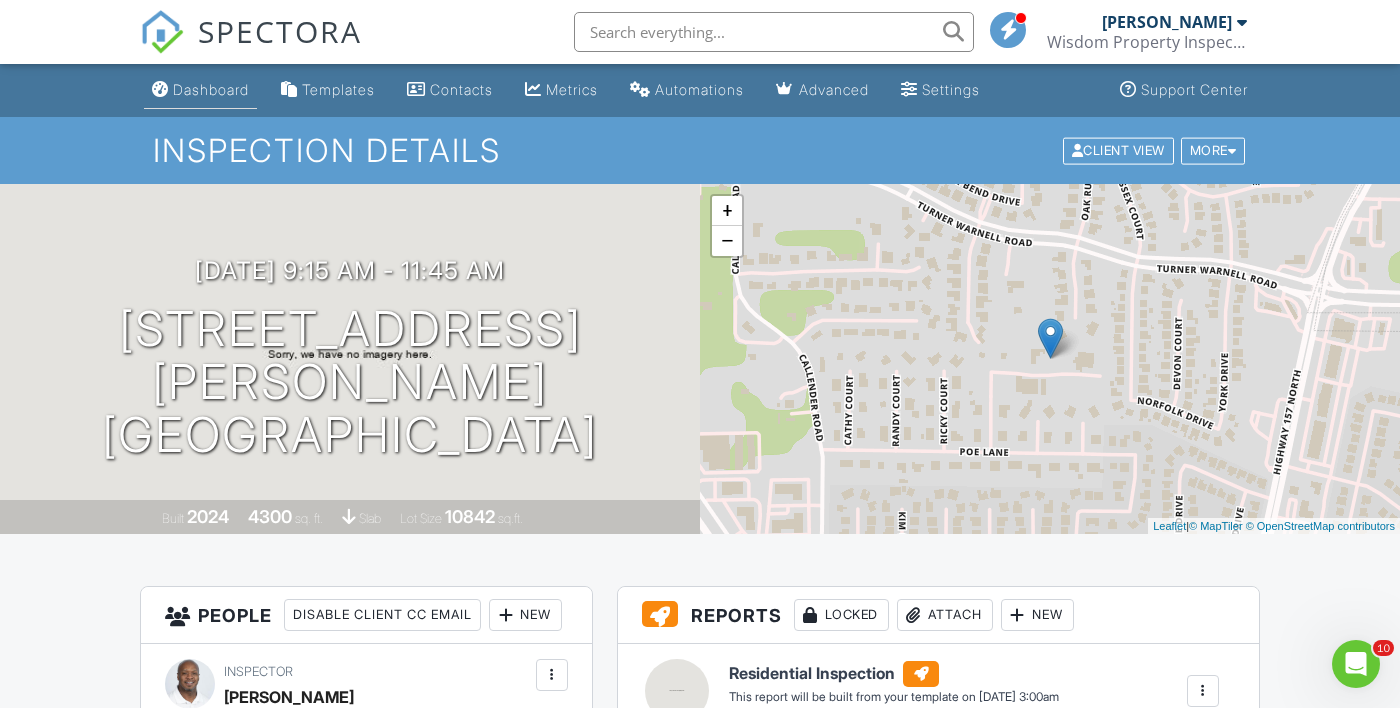 click on "Dashboard" at bounding box center (200, 90) 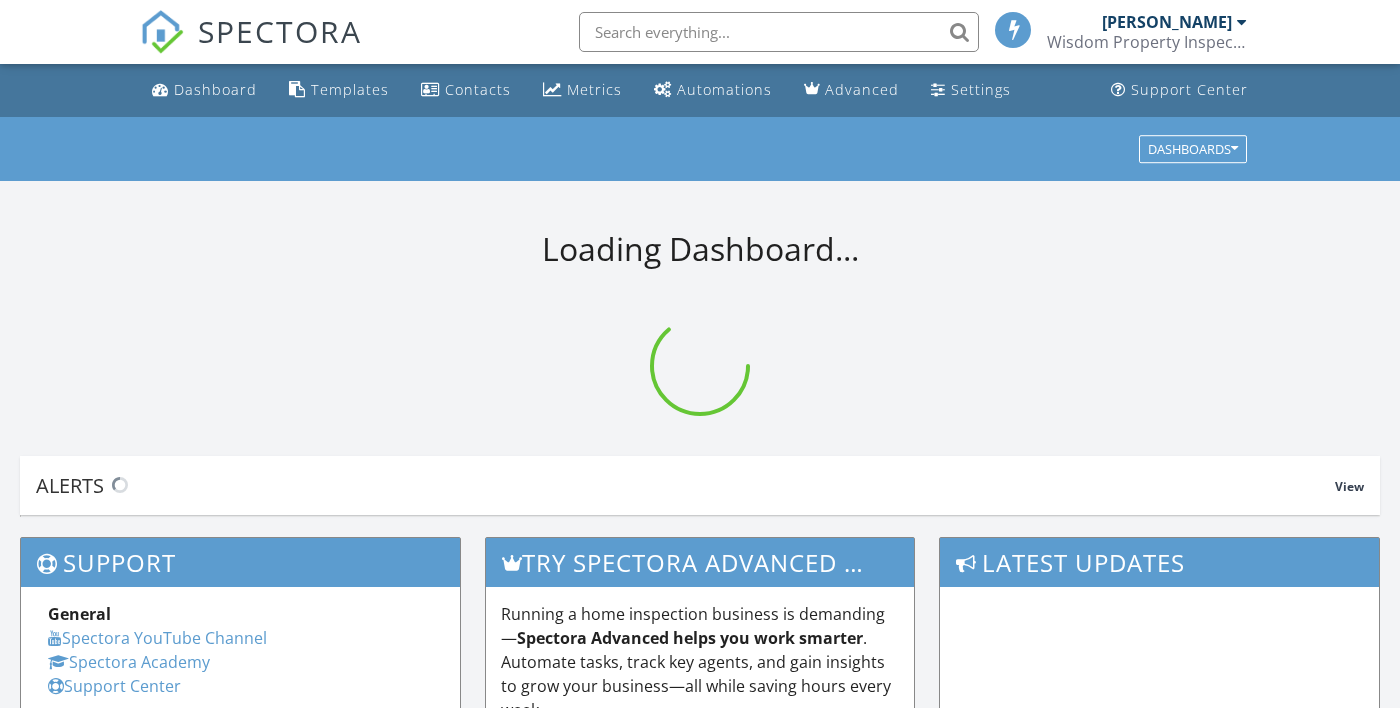 scroll, scrollTop: 0, scrollLeft: 0, axis: both 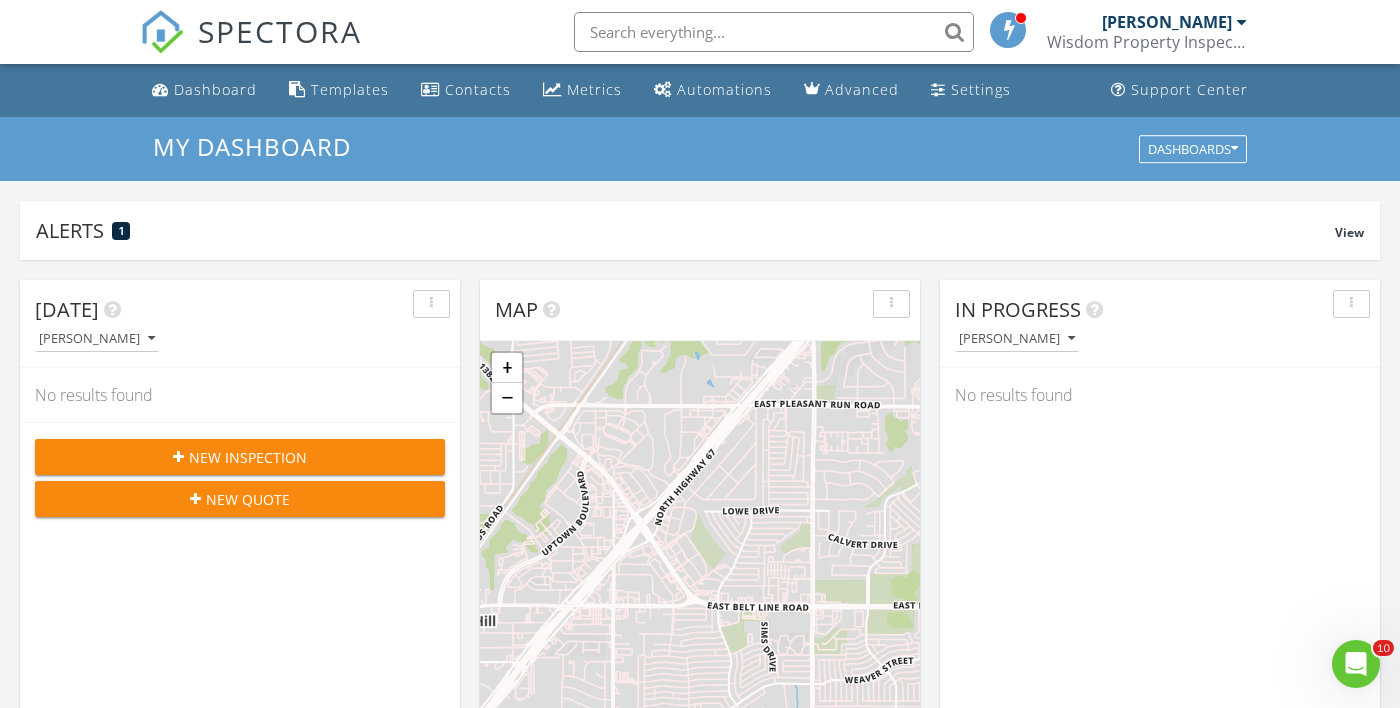 click at bounding box center [774, 32] 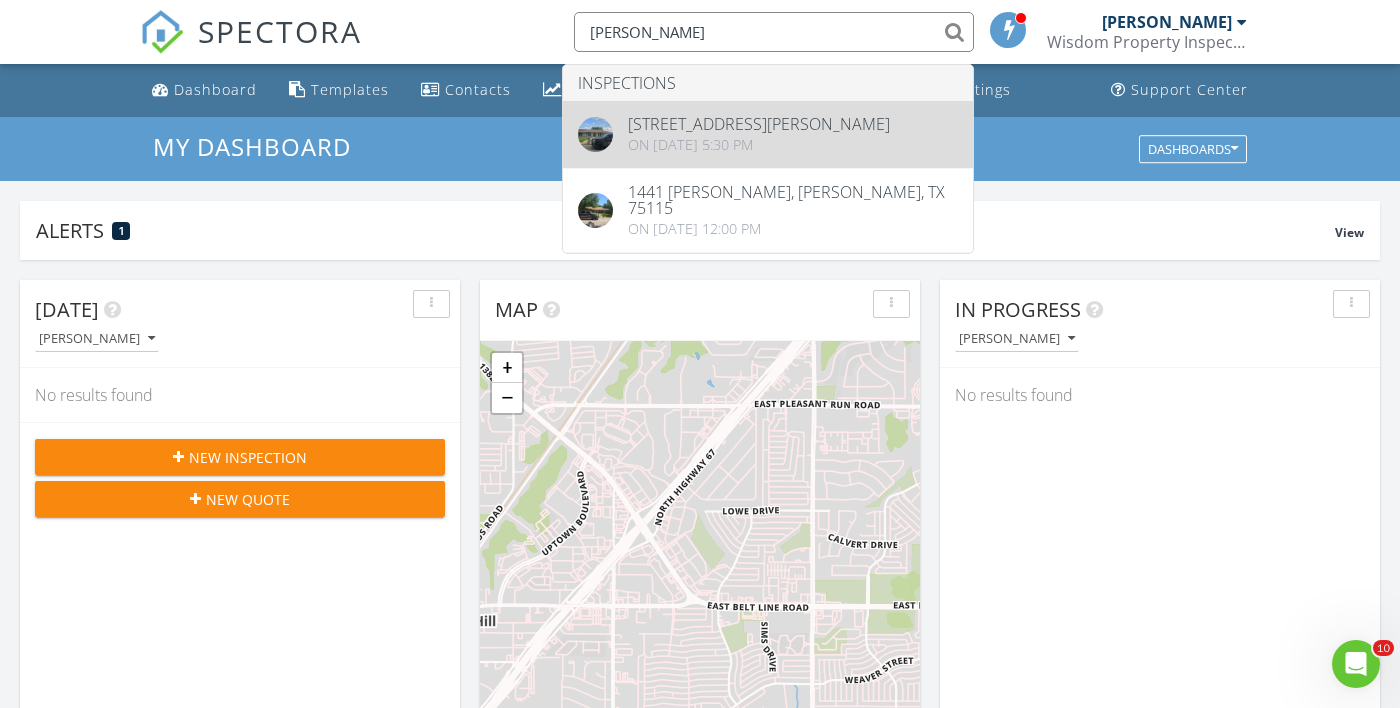 type on "[PERSON_NAME]" 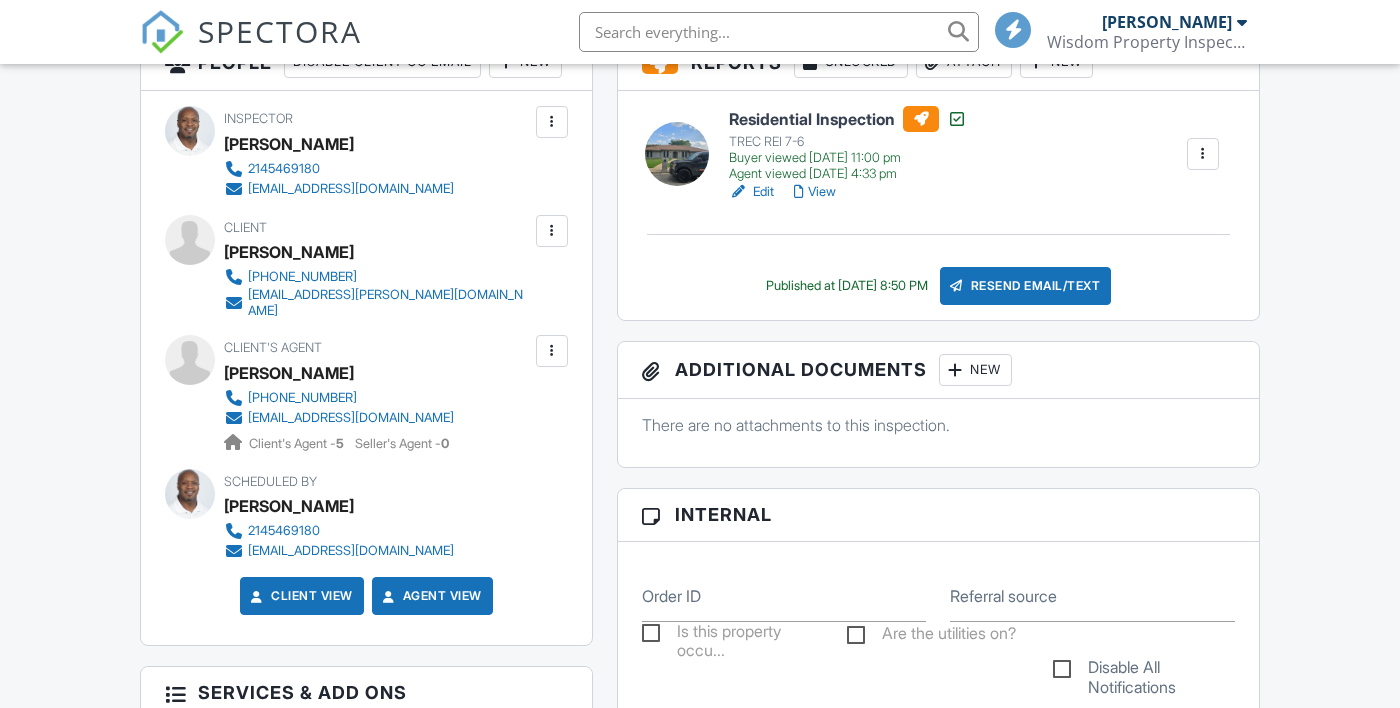 scroll, scrollTop: 0, scrollLeft: 0, axis: both 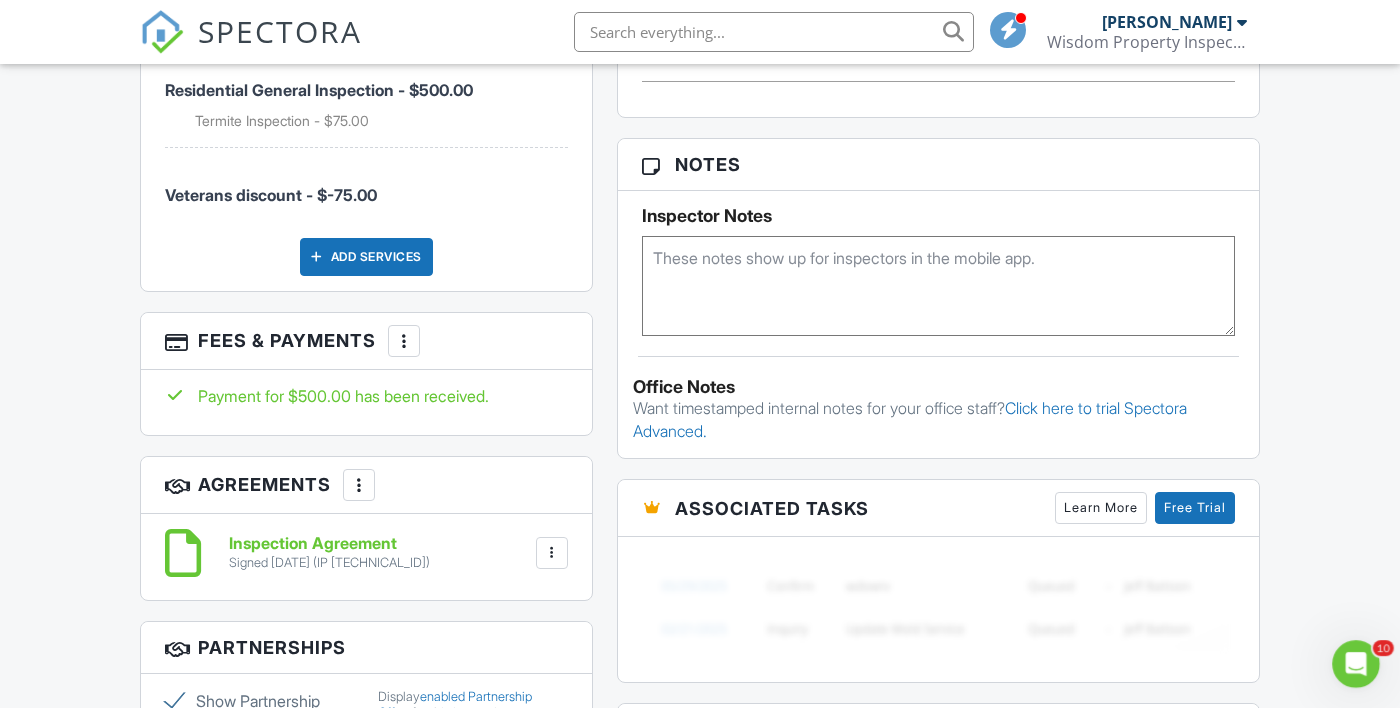 click at bounding box center (404, 341) 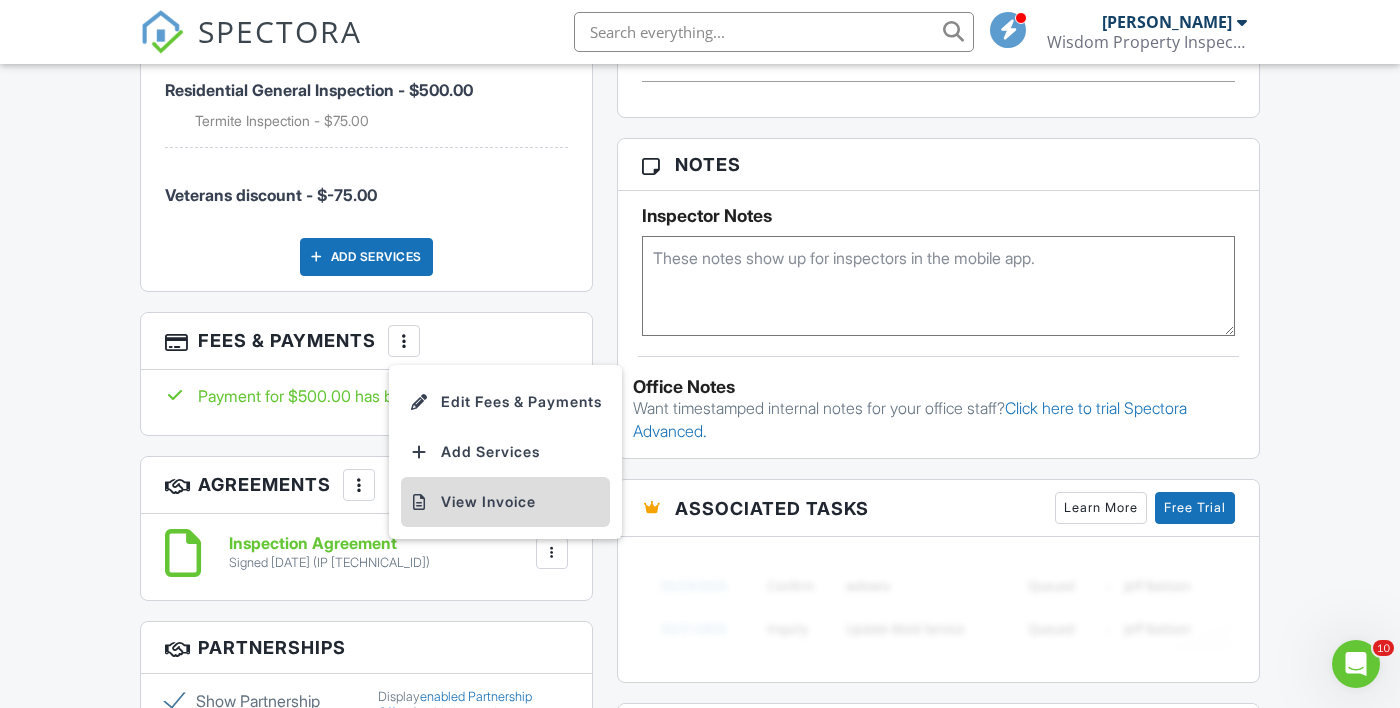 click on "View Invoice" at bounding box center [505, 502] 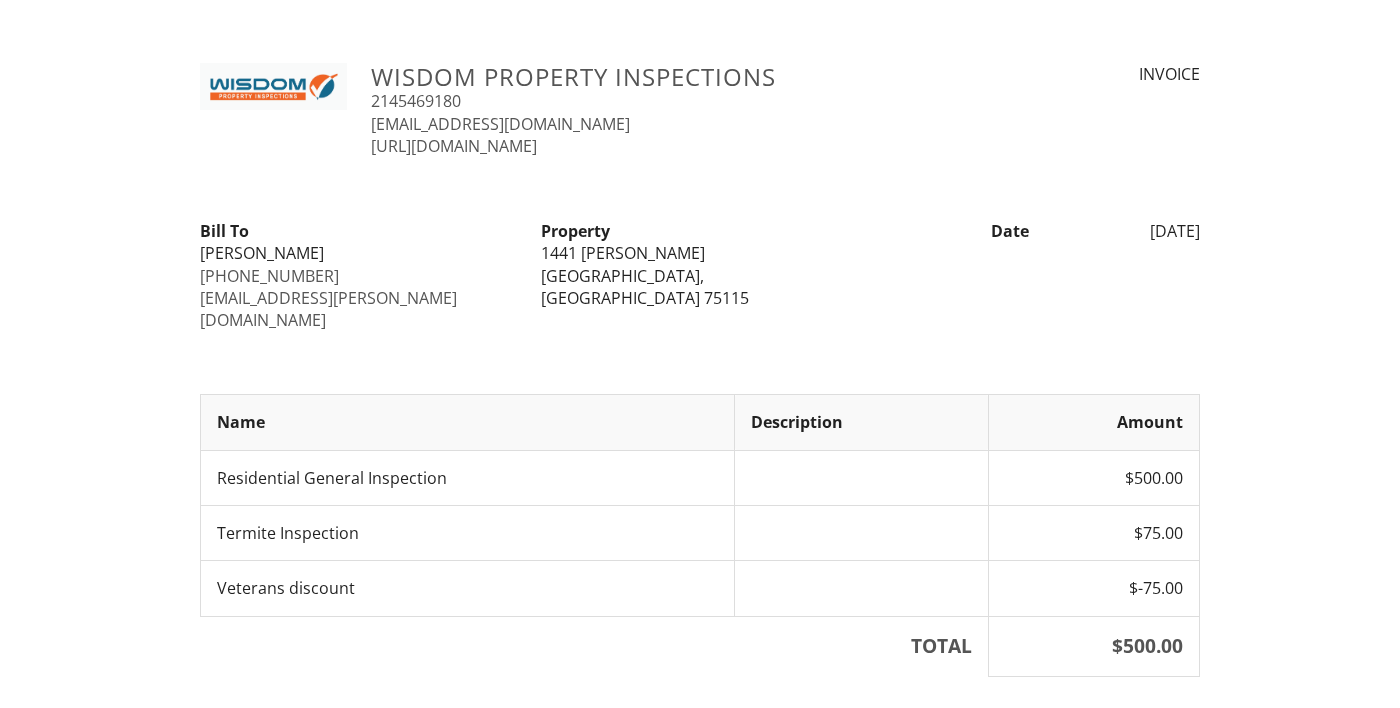 scroll, scrollTop: 0, scrollLeft: 0, axis: both 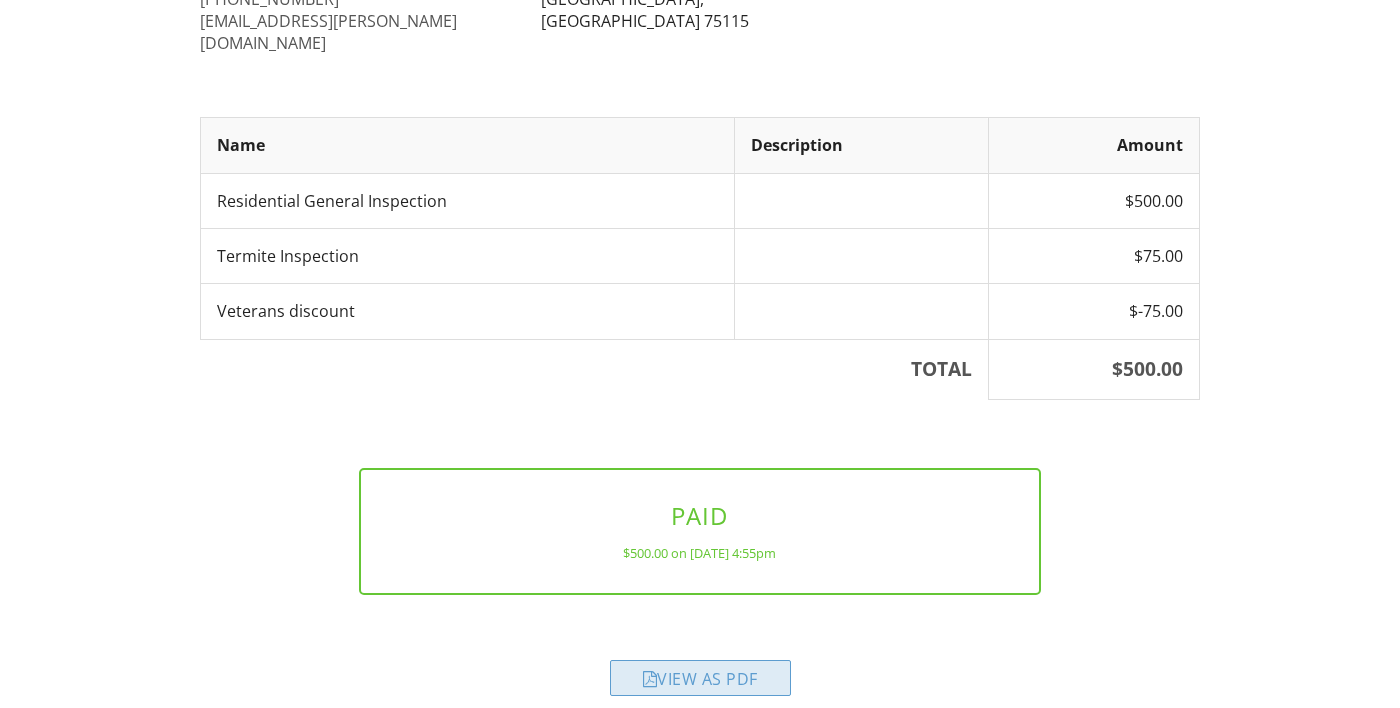 click on "View as PDF" at bounding box center (700, 678) 